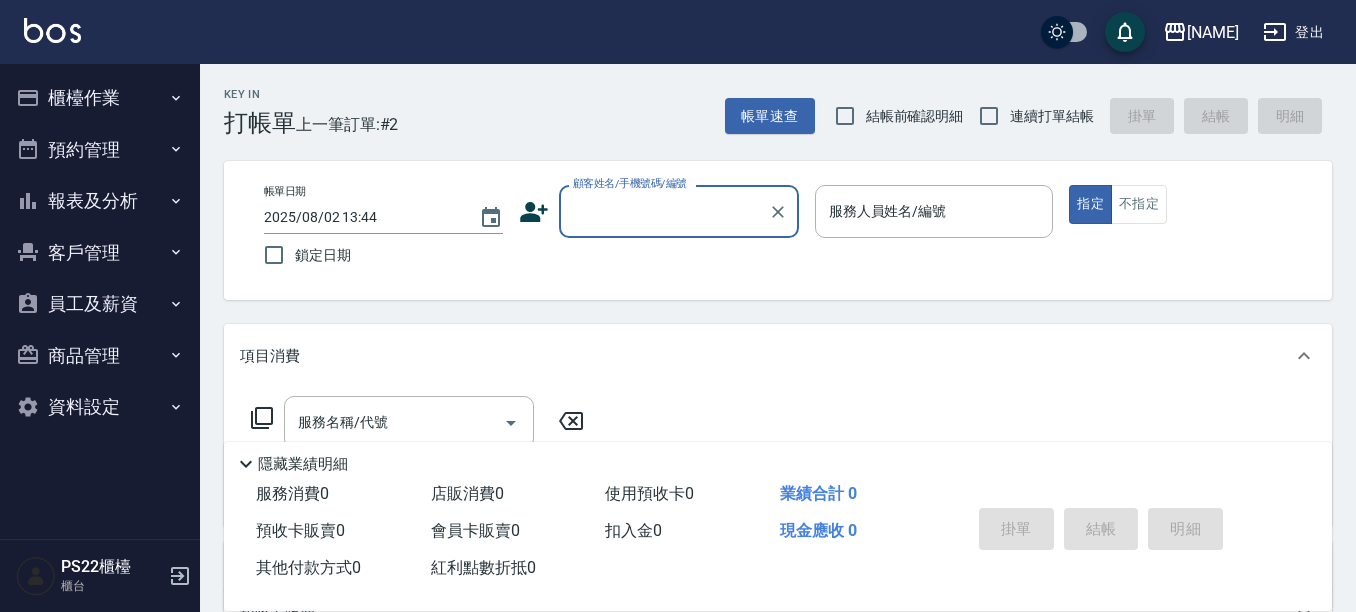 scroll, scrollTop: 200, scrollLeft: 0, axis: vertical 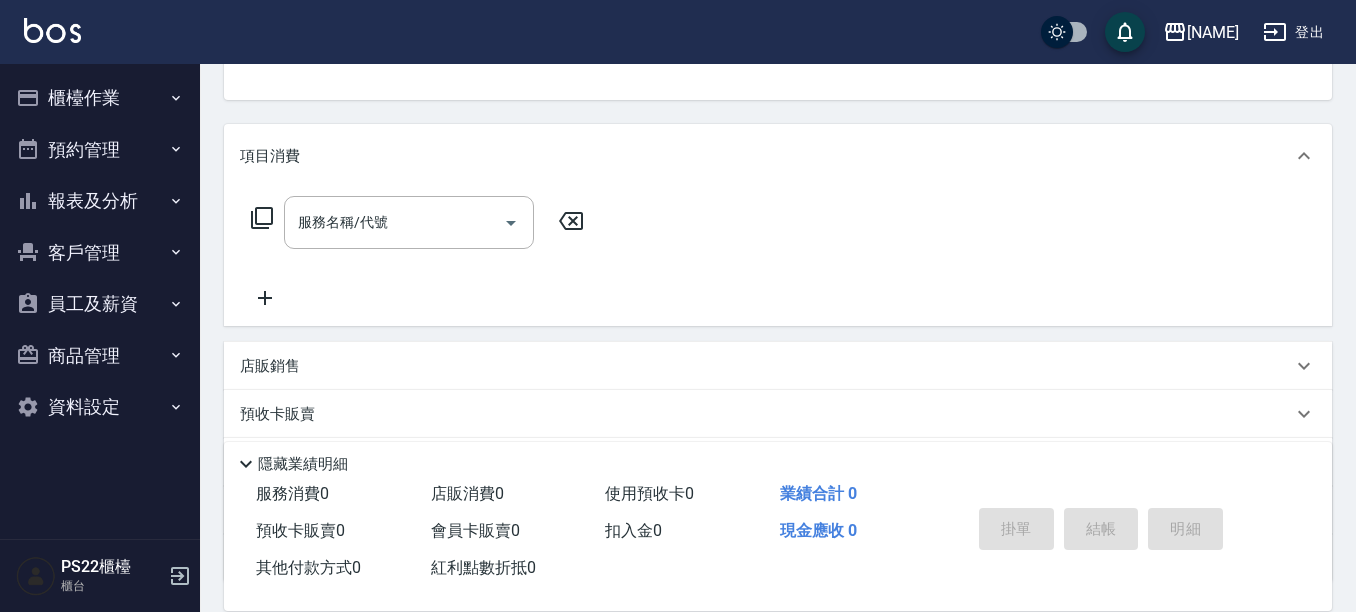 click on "店販銷售" at bounding box center (270, 366) 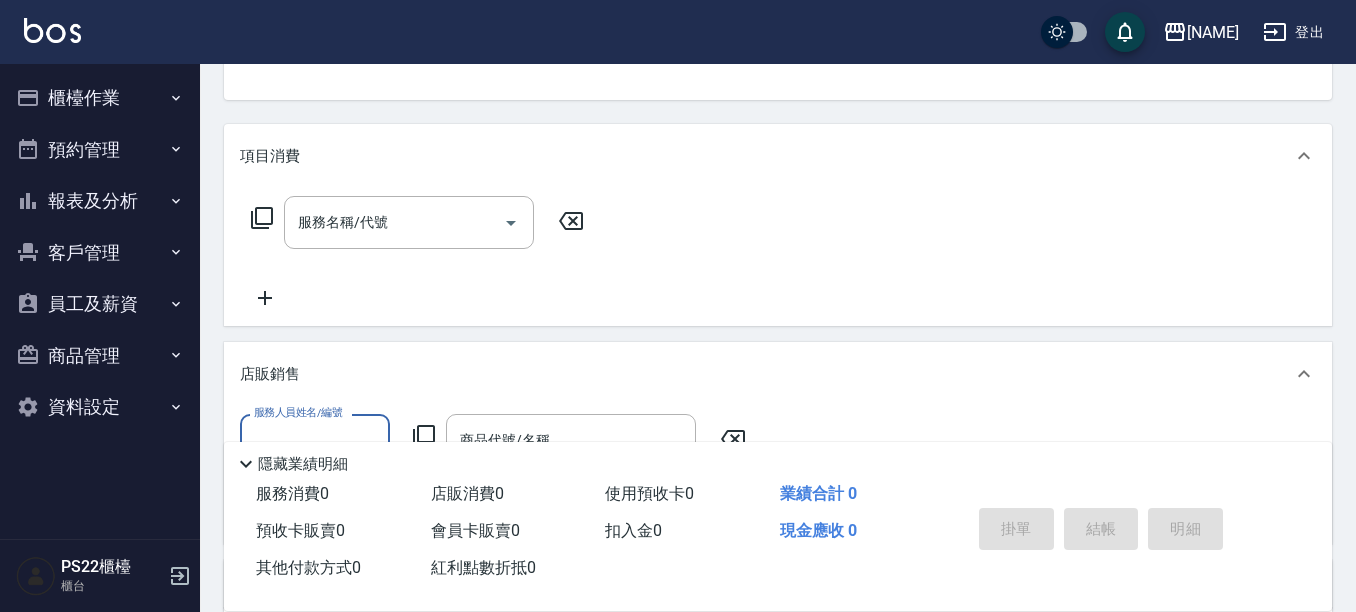 scroll, scrollTop: 0, scrollLeft: 0, axis: both 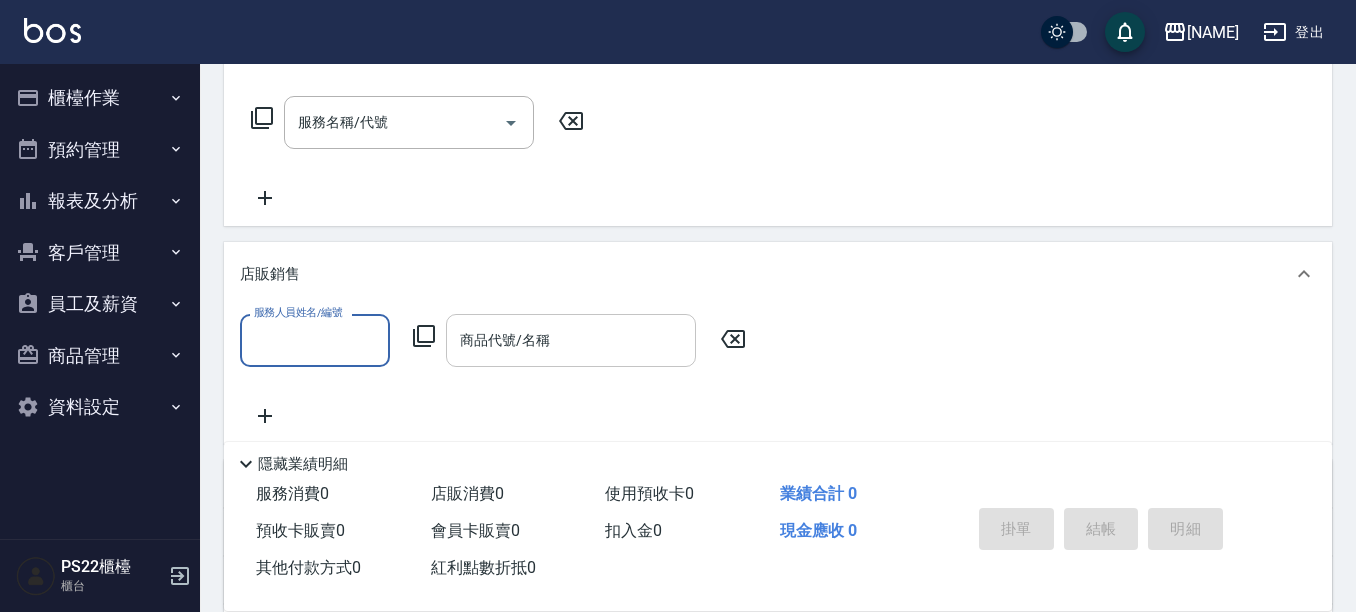 click on "商品代號/名稱" at bounding box center (571, 340) 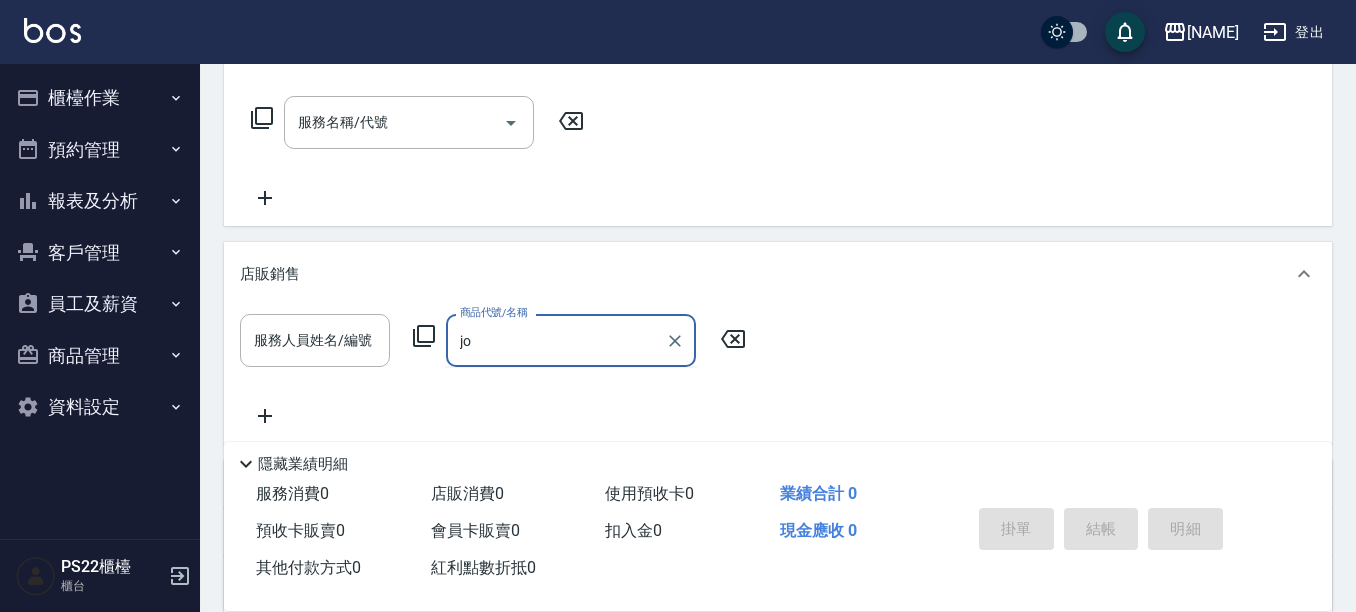 type on "j" 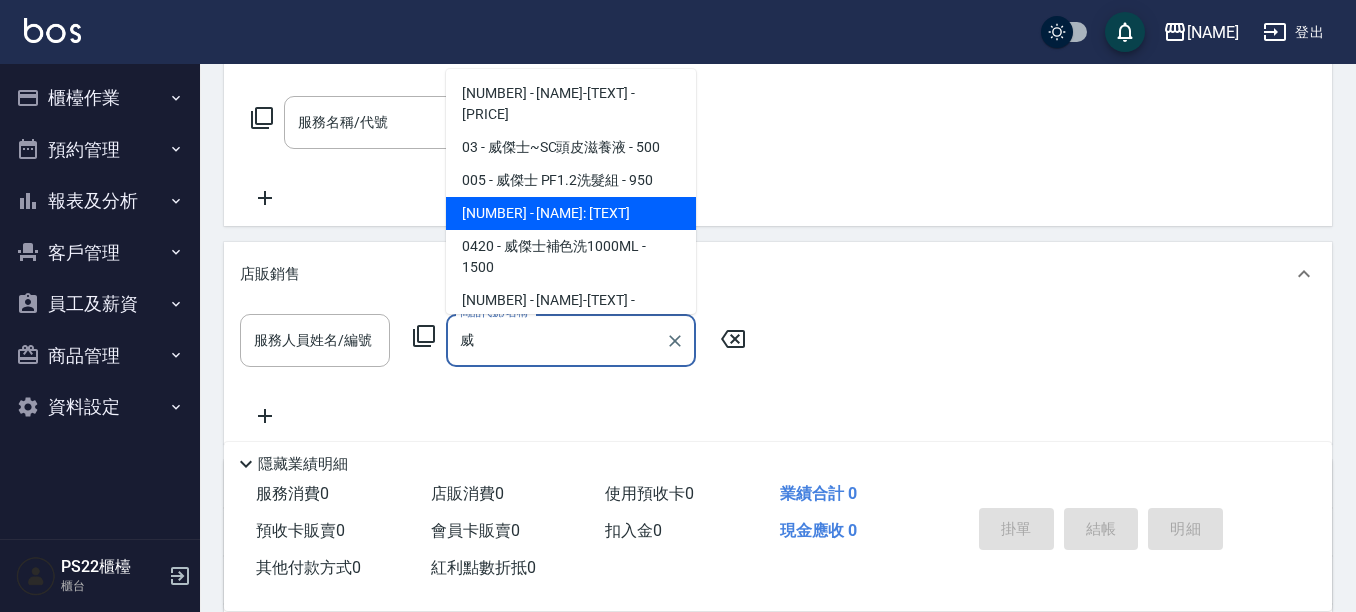 click on "[NUMBER] - [NAME]: [TEXT]" at bounding box center [571, 213] 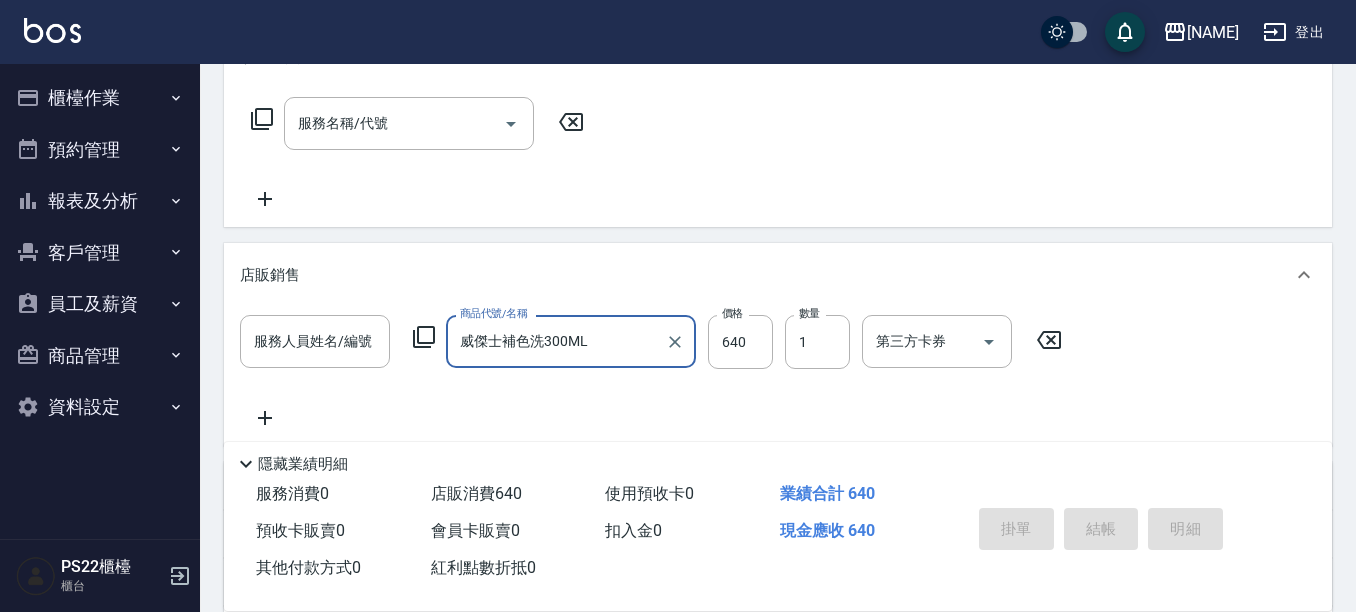 scroll, scrollTop: 300, scrollLeft: 0, axis: vertical 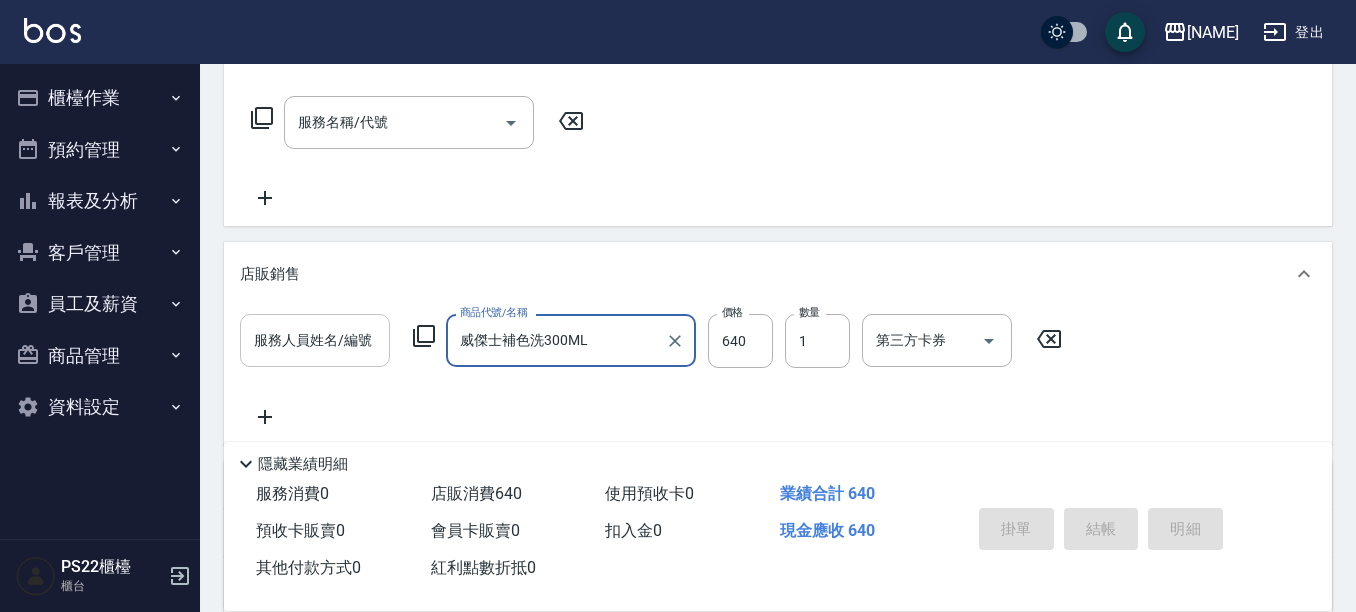 type on "威傑士補色洗300ML" 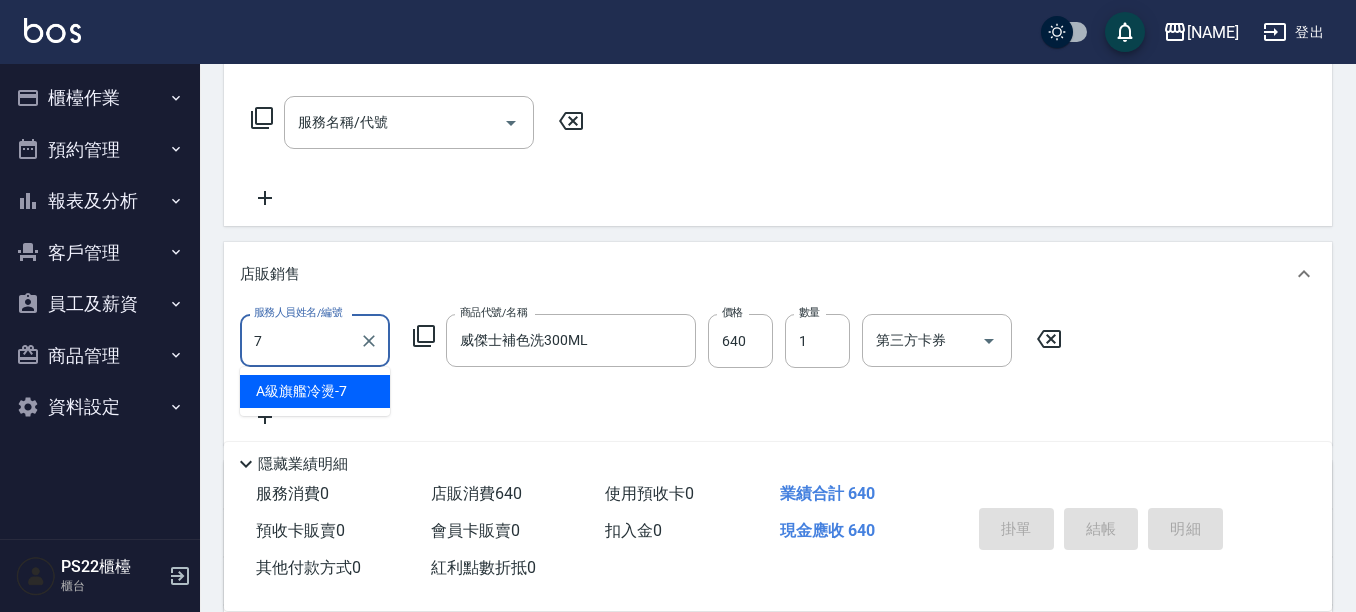 type on "[NAME]-[NUMBER]" 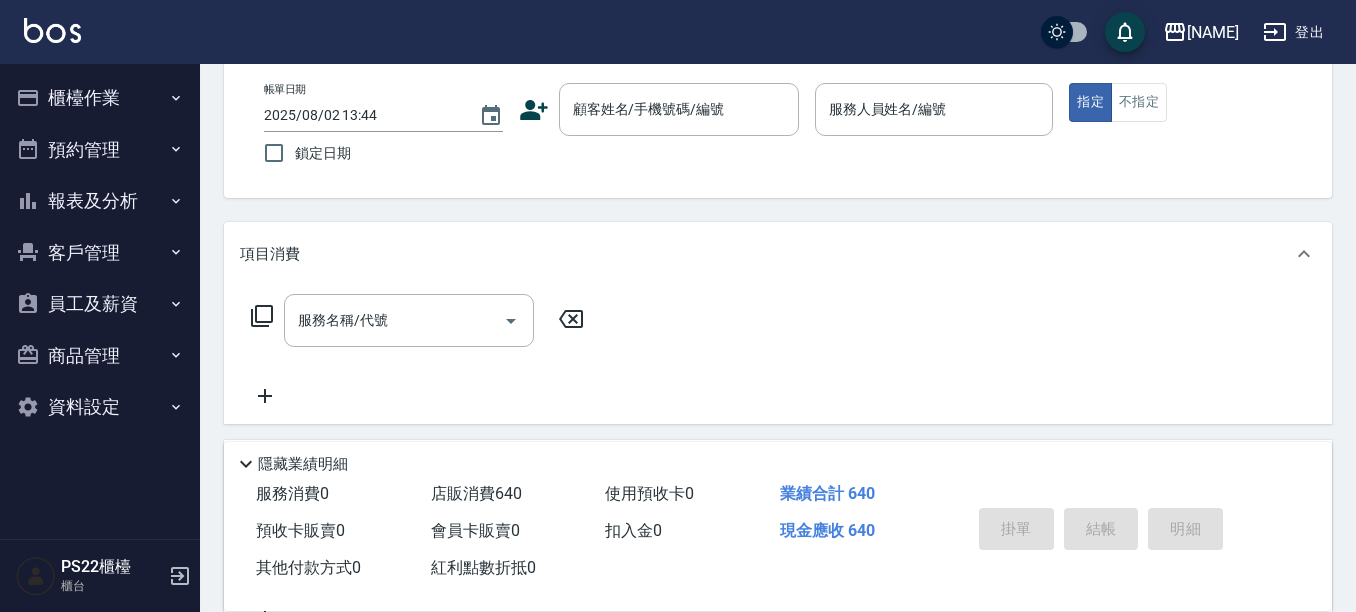 scroll, scrollTop: 100, scrollLeft: 0, axis: vertical 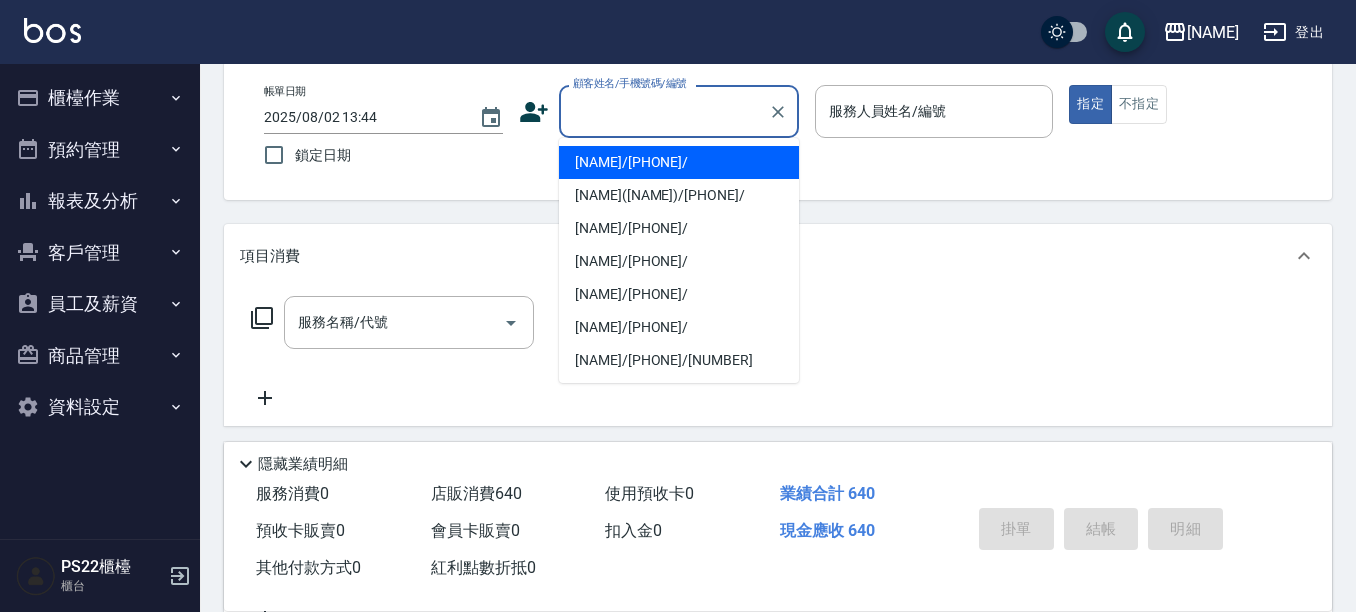 click on "顧客姓名/手機號碼/編號" at bounding box center [664, 111] 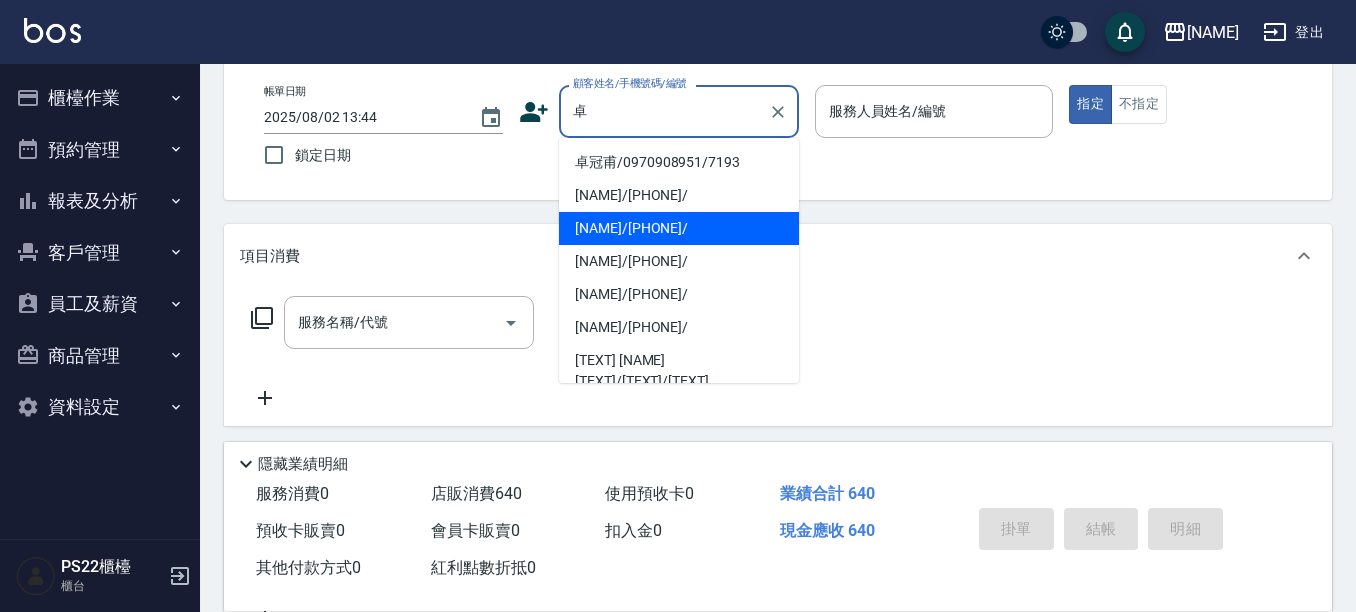 click on "[NAME]/[PHONE]/" at bounding box center [679, 228] 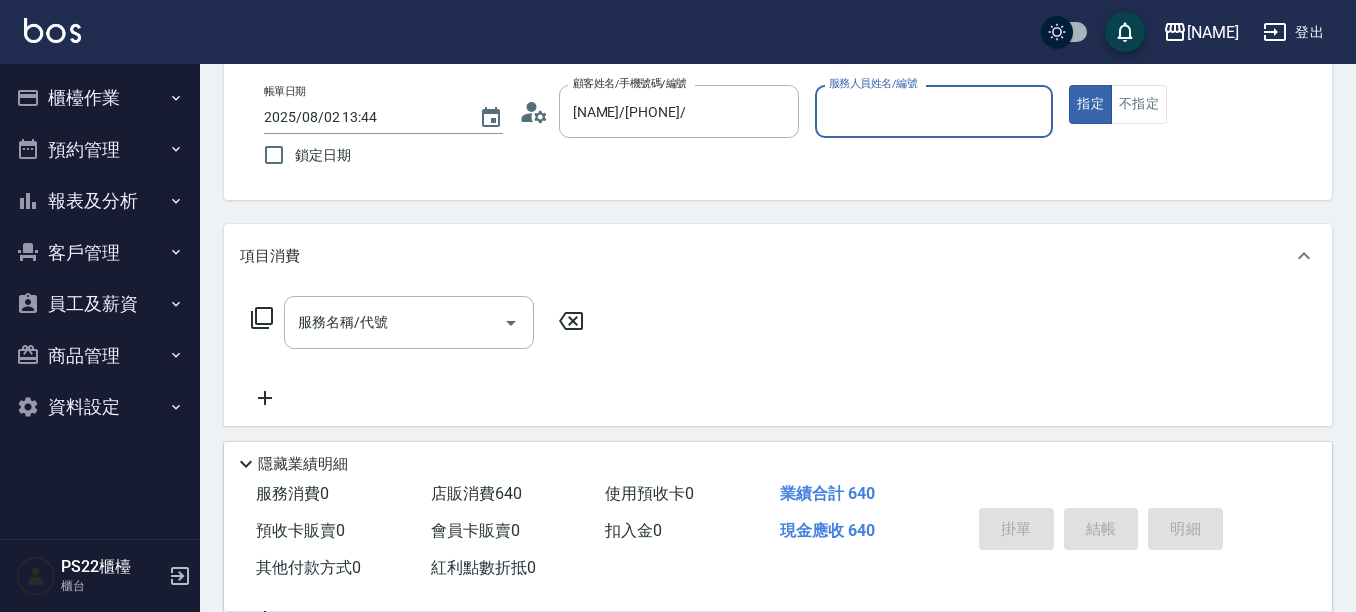 click on "服務人員姓名/編號" at bounding box center (934, 111) 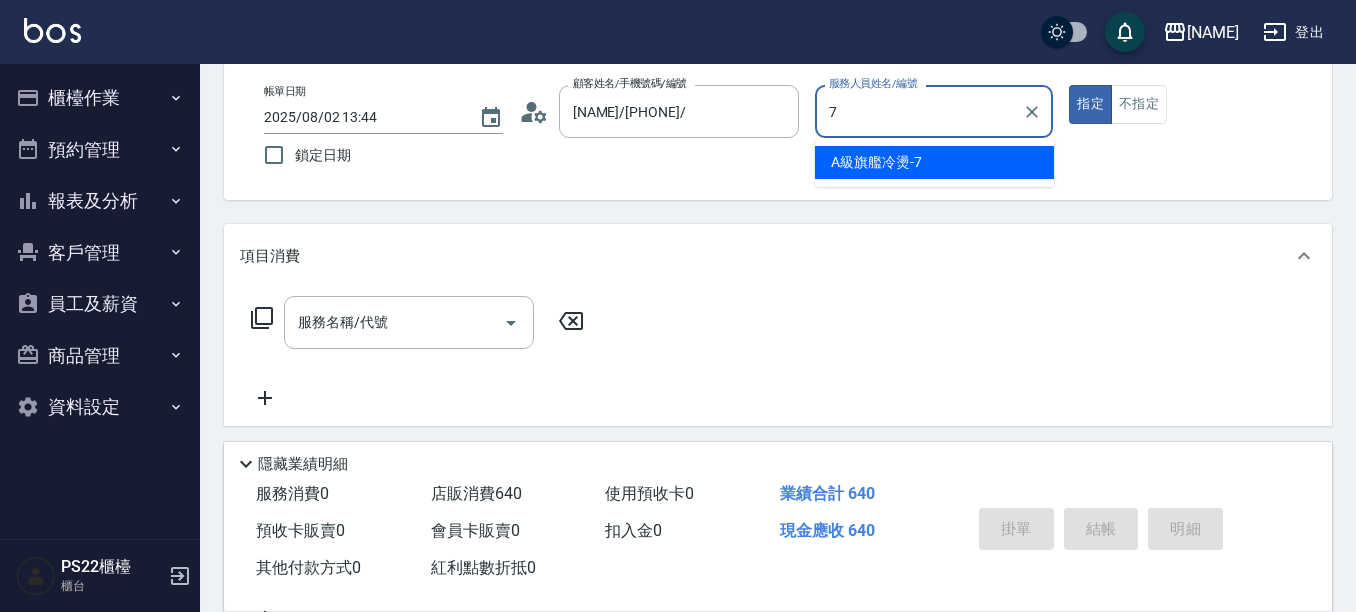 type on "[NAME]-[NUMBER]" 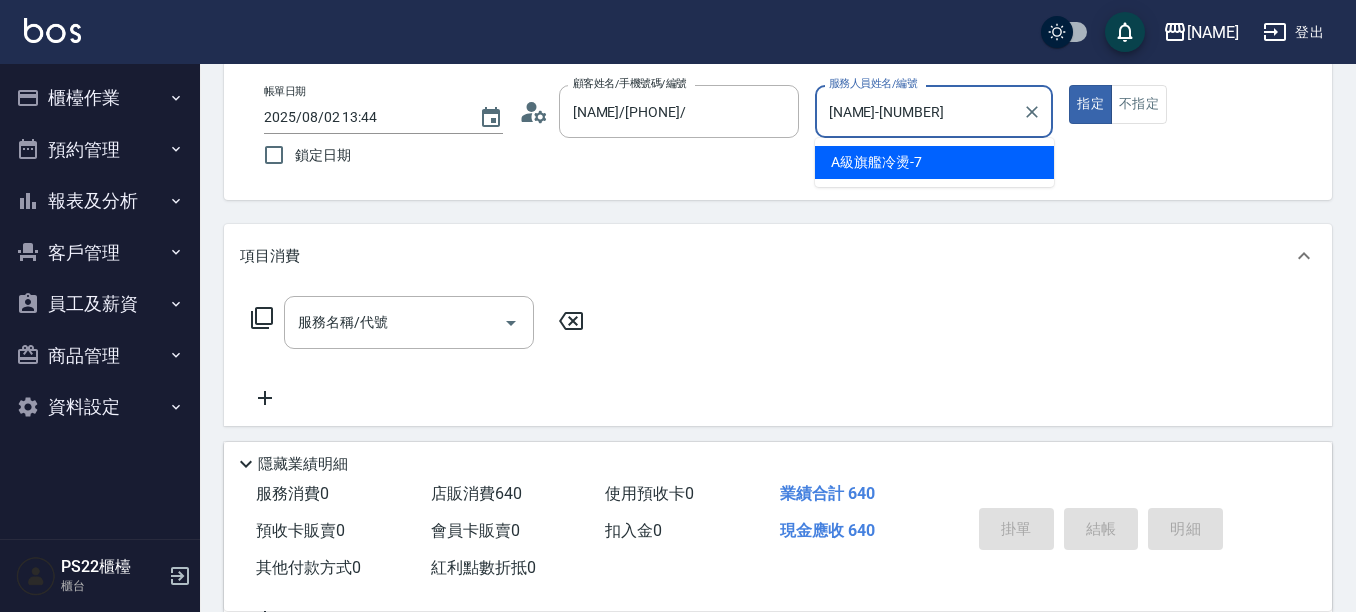type on "true" 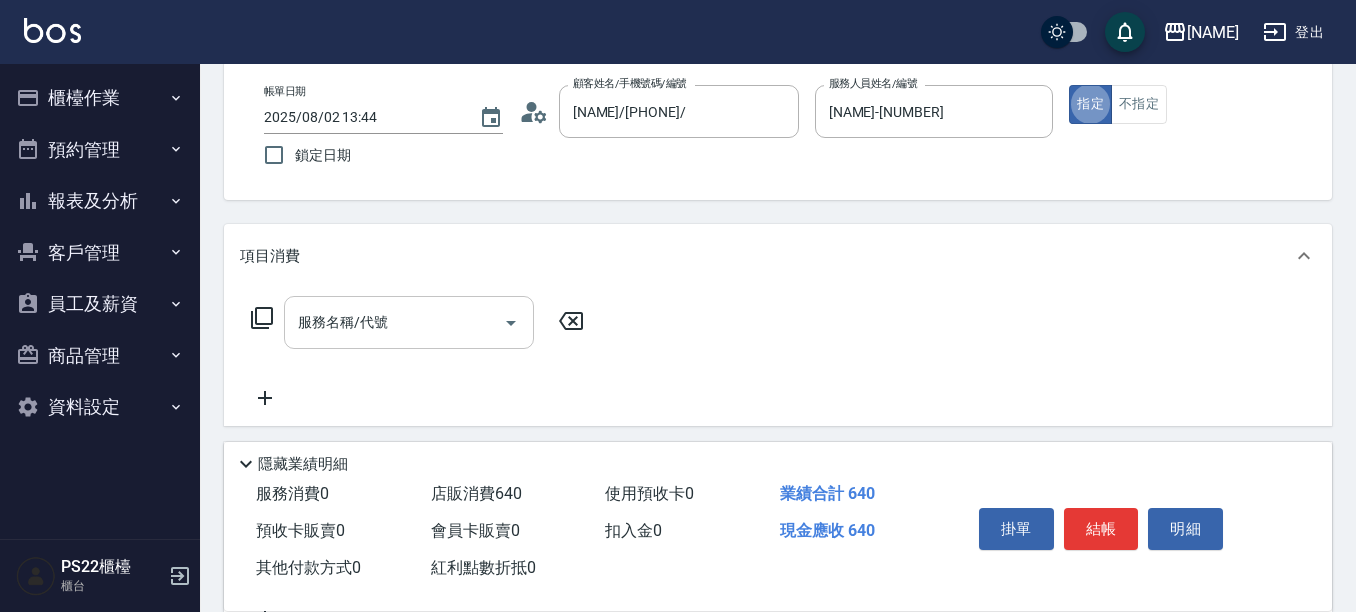 click on "服務名稱/代號 服務名稱/代號" at bounding box center (409, 322) 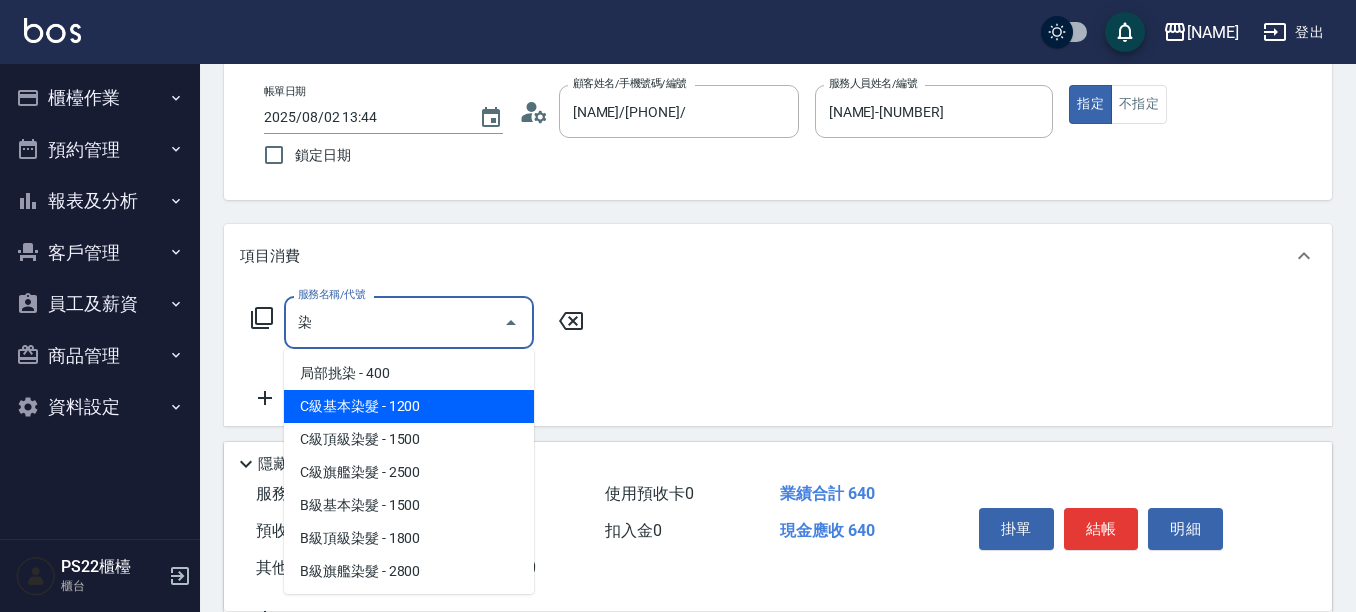 click on "C級基本染髮 - 1200" at bounding box center (409, 406) 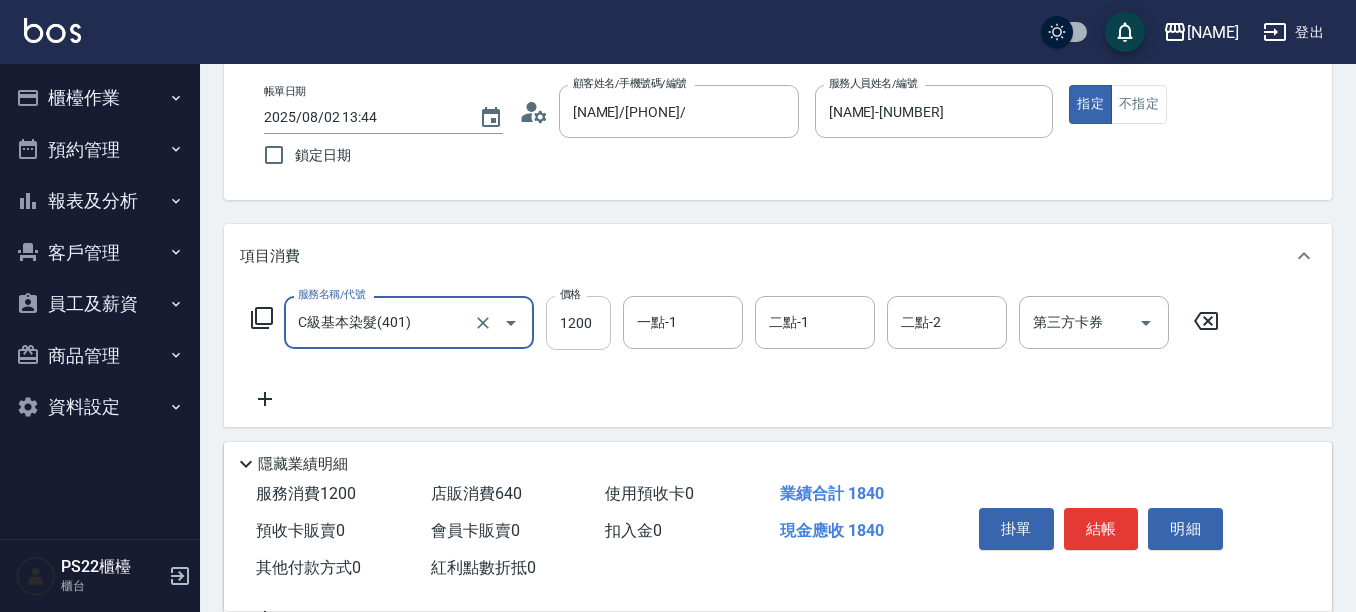 type on "C級基本染髮(401)" 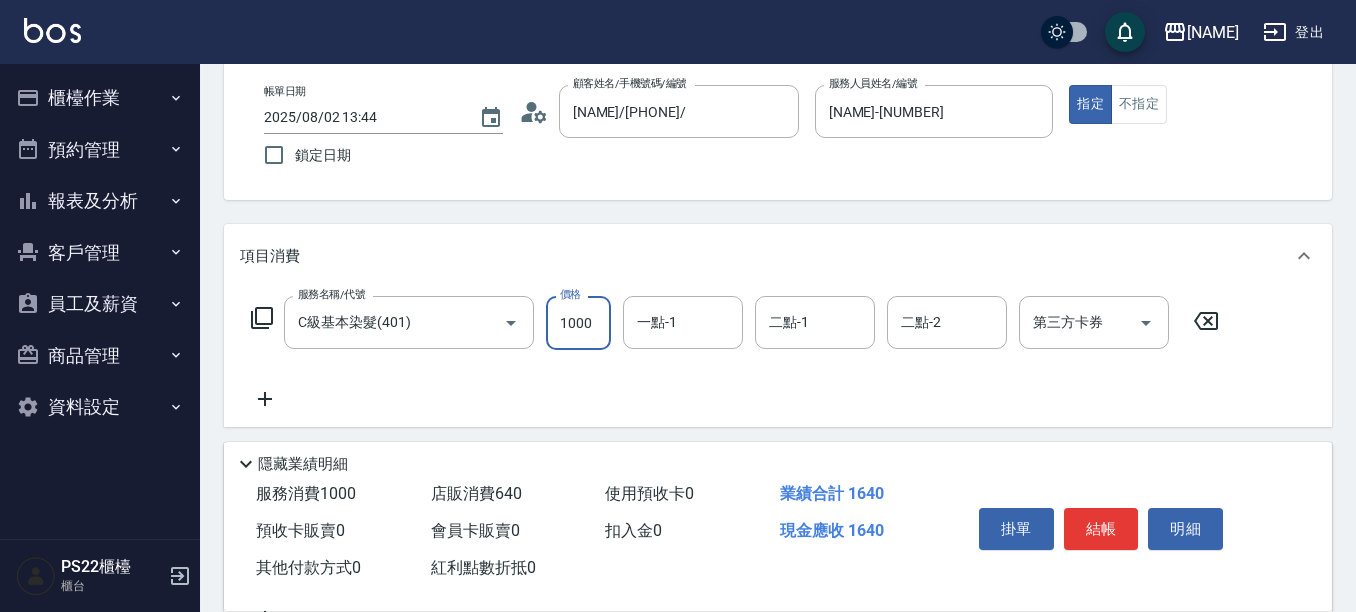 type on "1000" 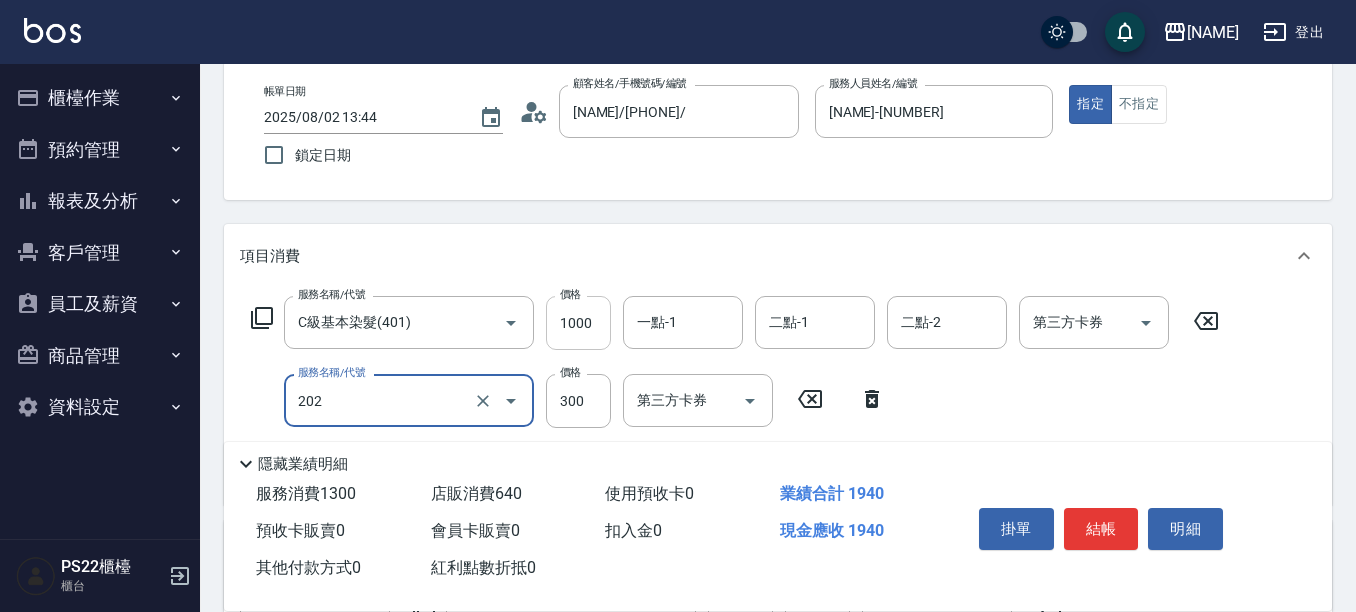 type on "單剪(202)" 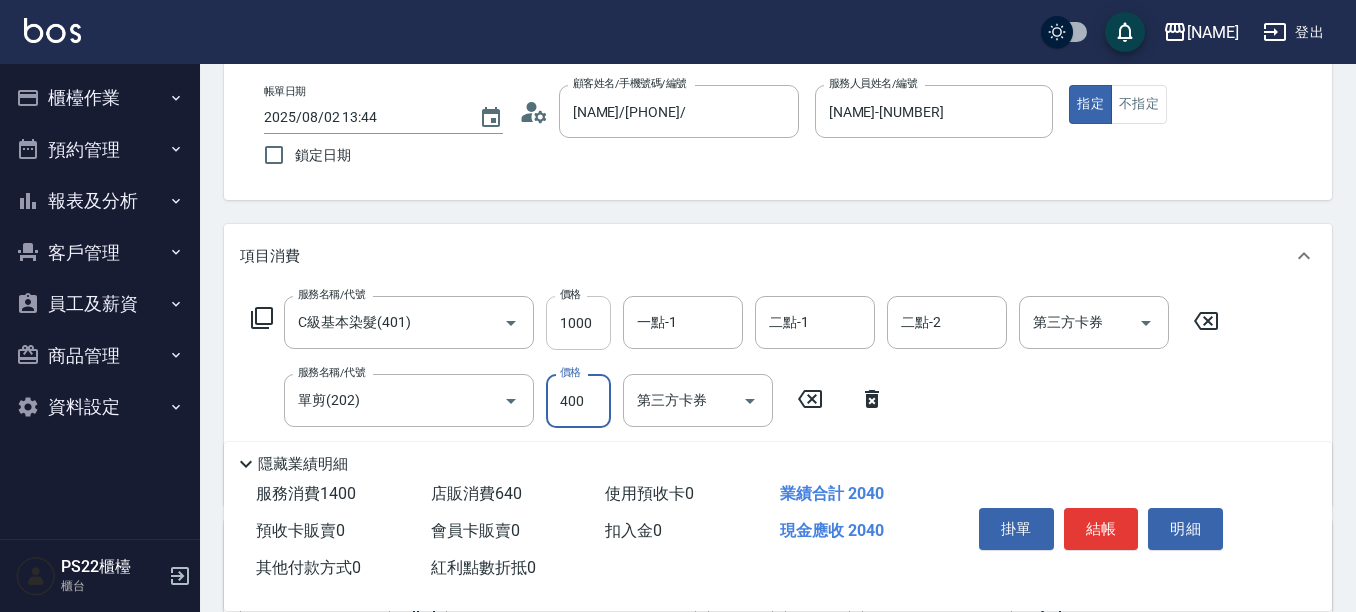 type on "400" 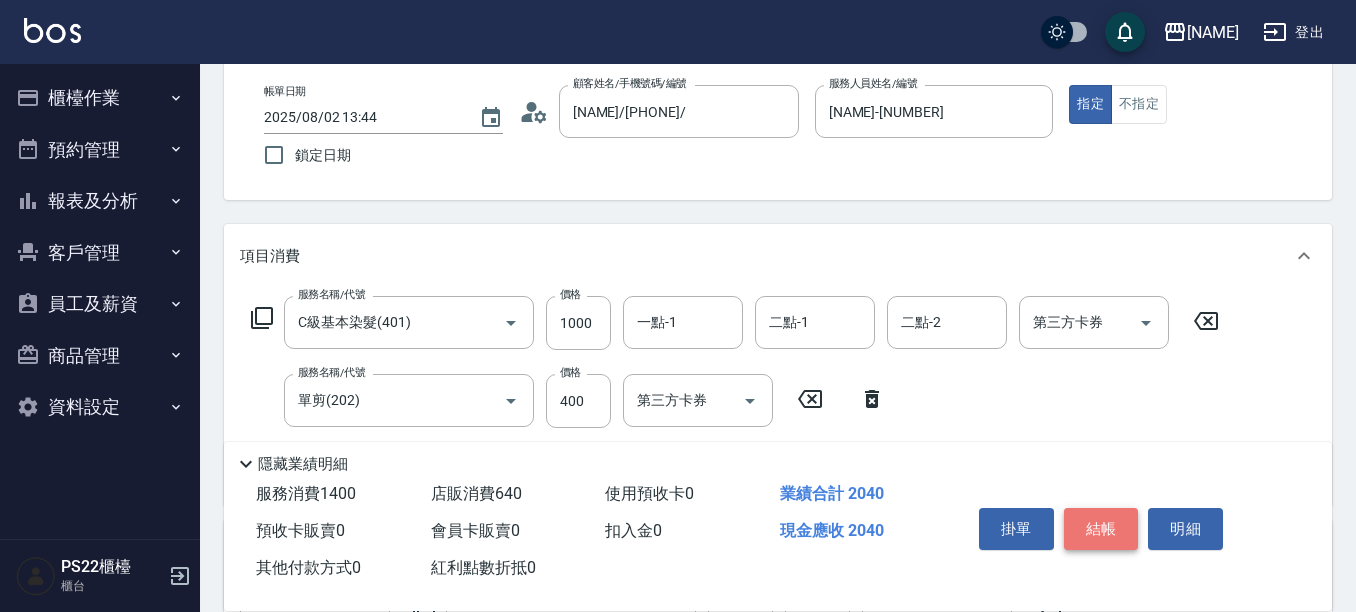 click on "結帳" at bounding box center (1101, 529) 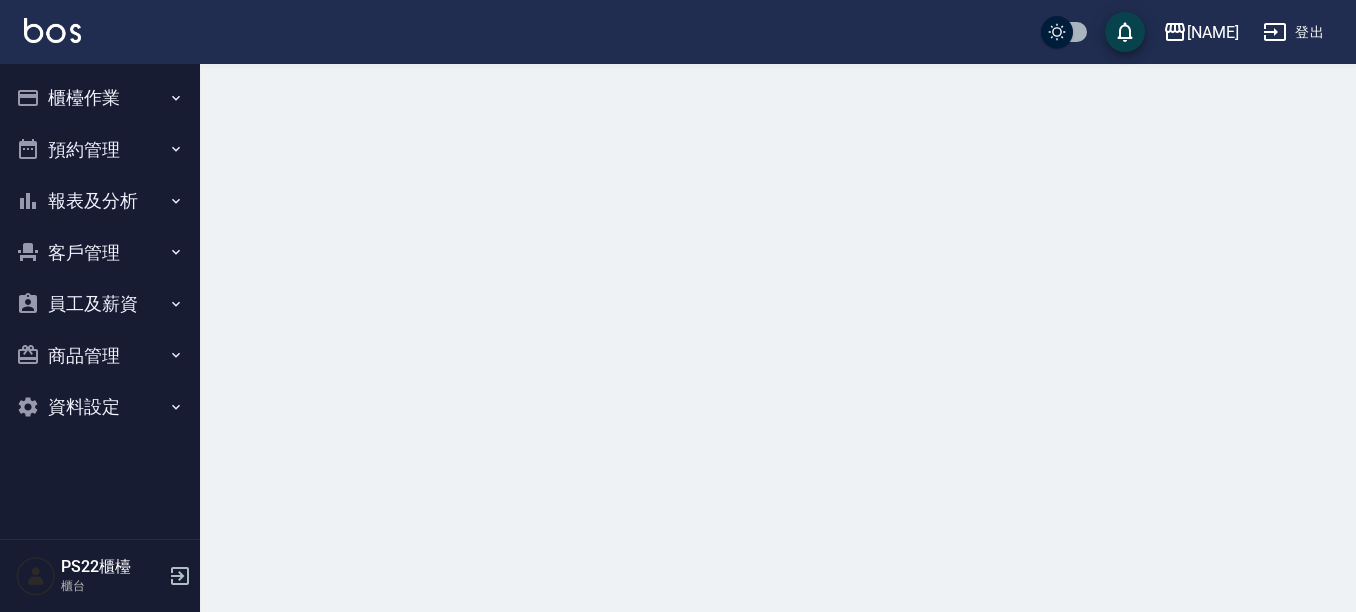 scroll, scrollTop: 0, scrollLeft: 0, axis: both 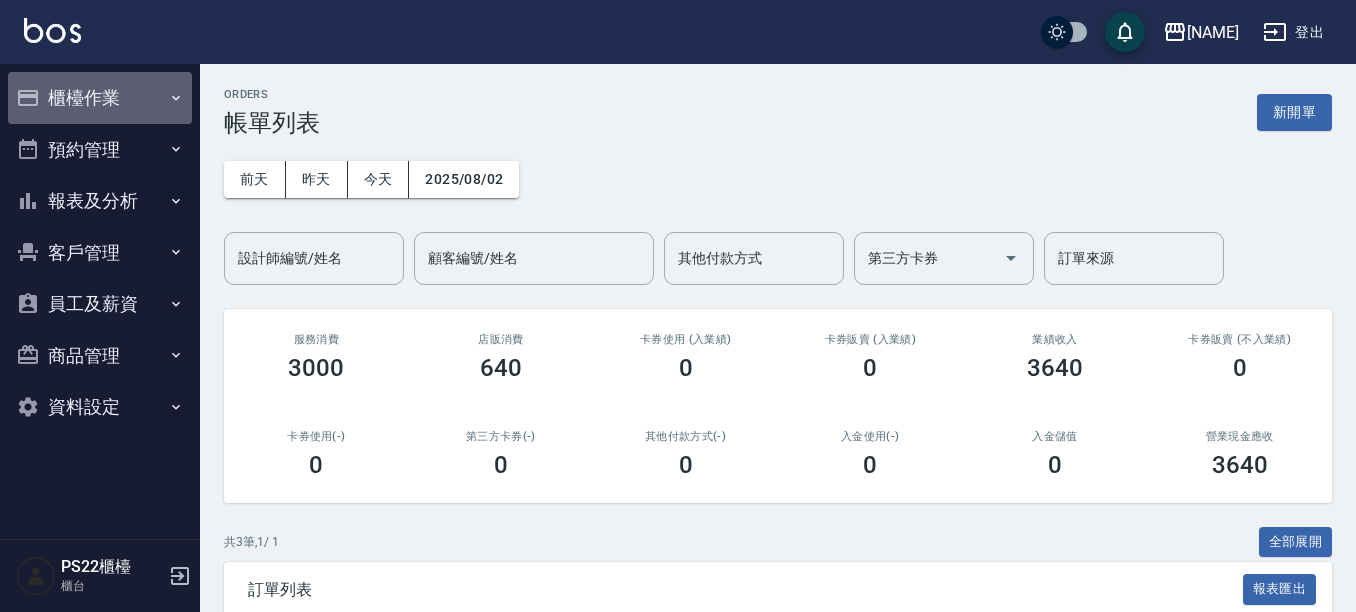 click on "櫃檯作業" at bounding box center (100, 98) 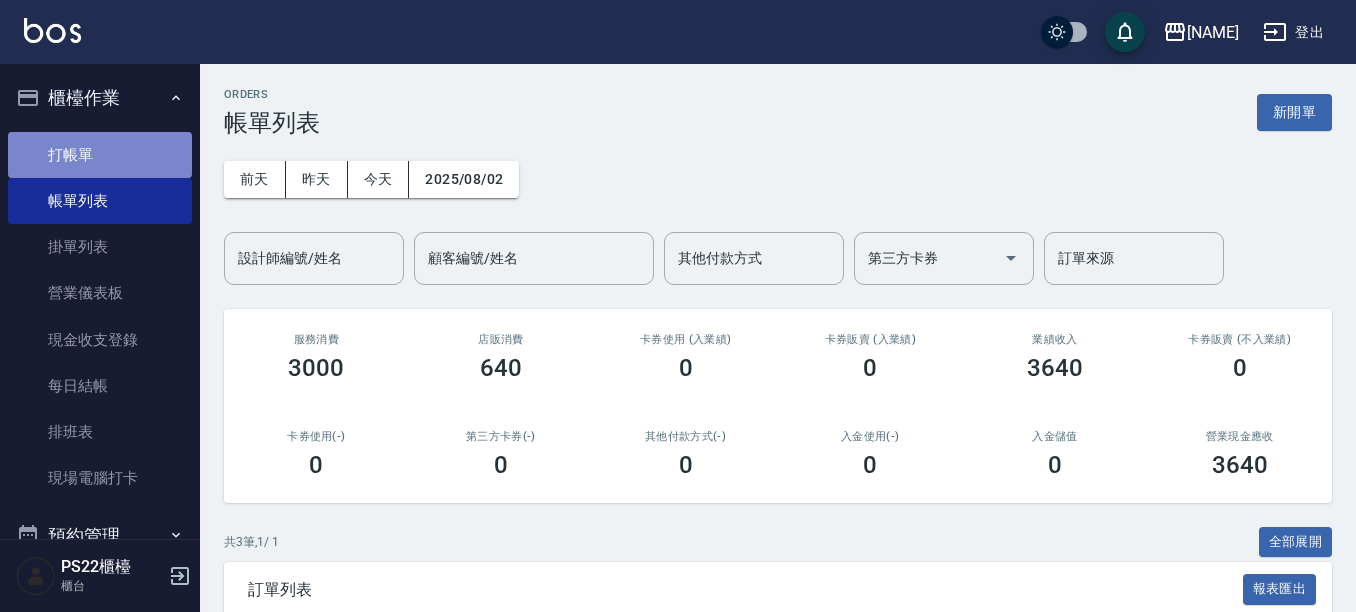 click on "打帳單" at bounding box center (100, 155) 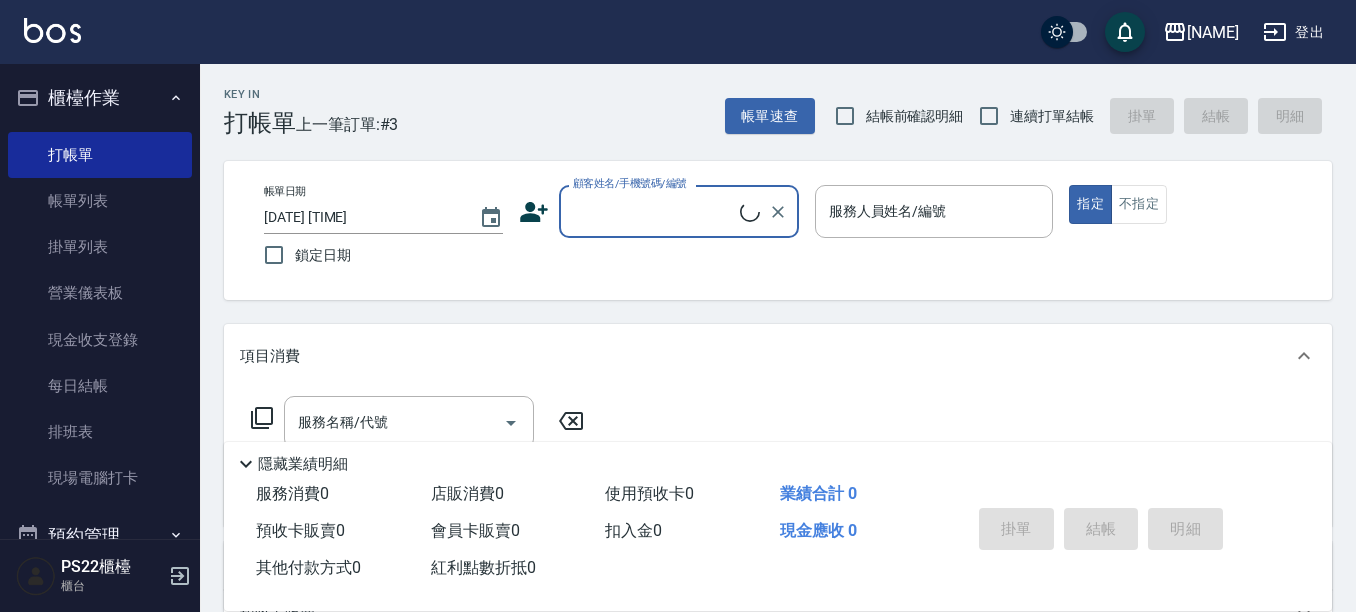 click on "顧客姓名/手機號碼/編號" at bounding box center [654, 211] 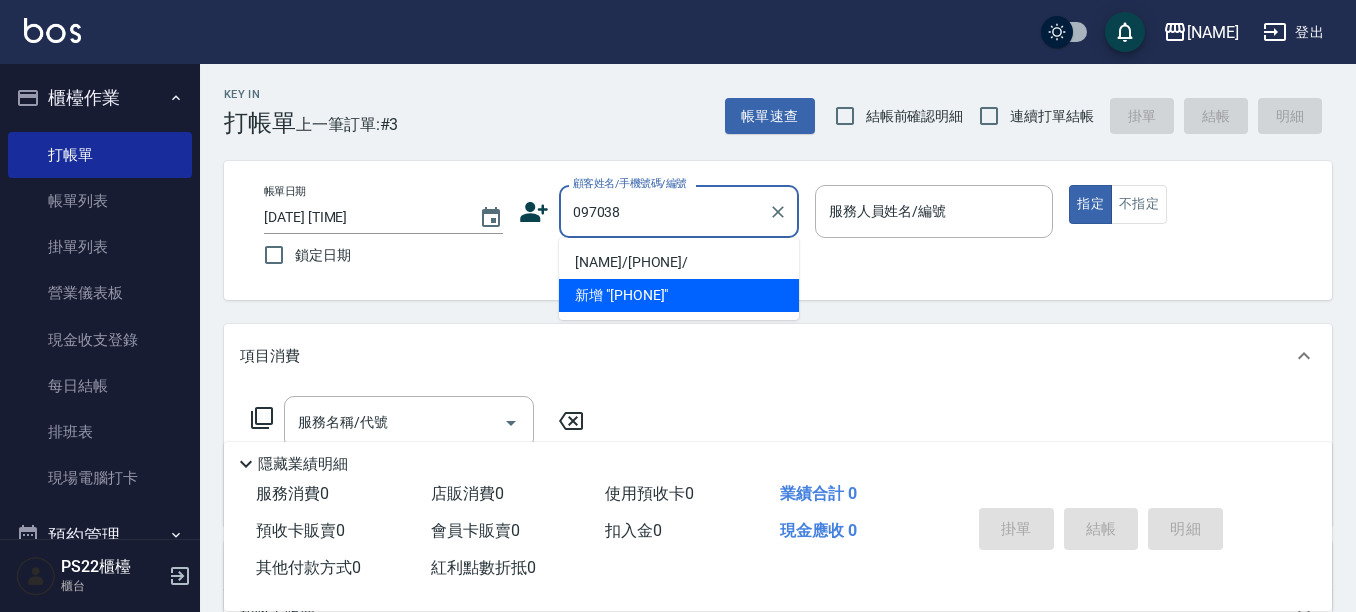 click on "[NAME]/[PHONE]/" at bounding box center [679, 262] 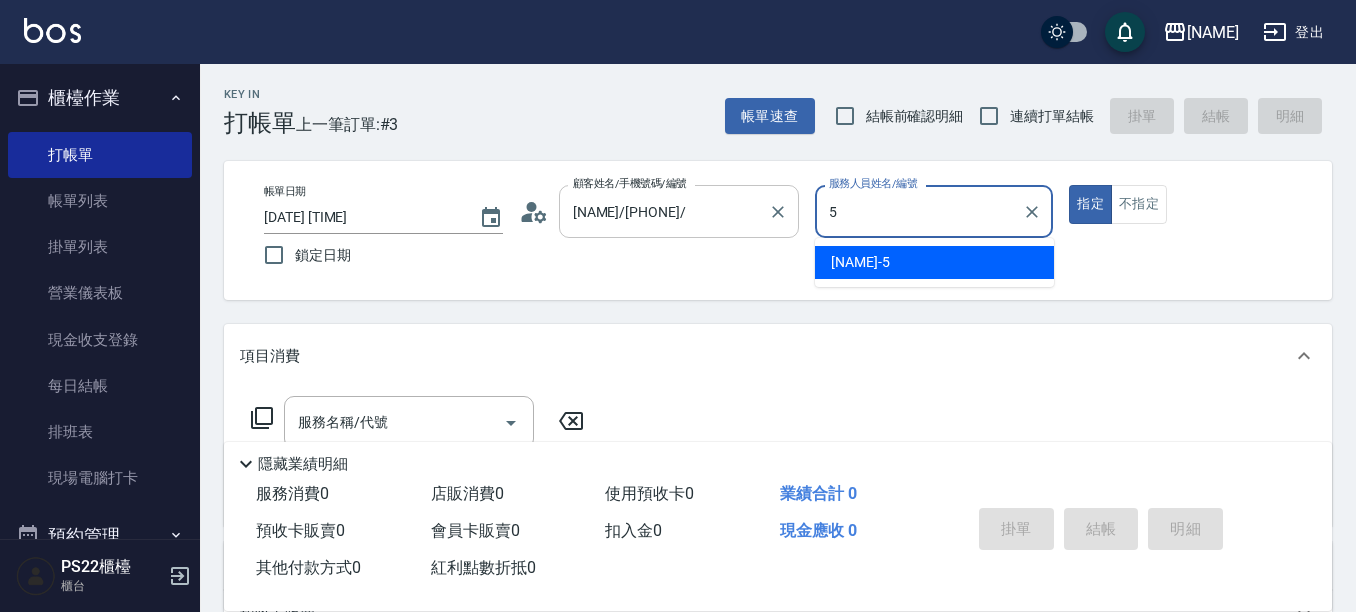 type on "[NAME]-[NUMBER]" 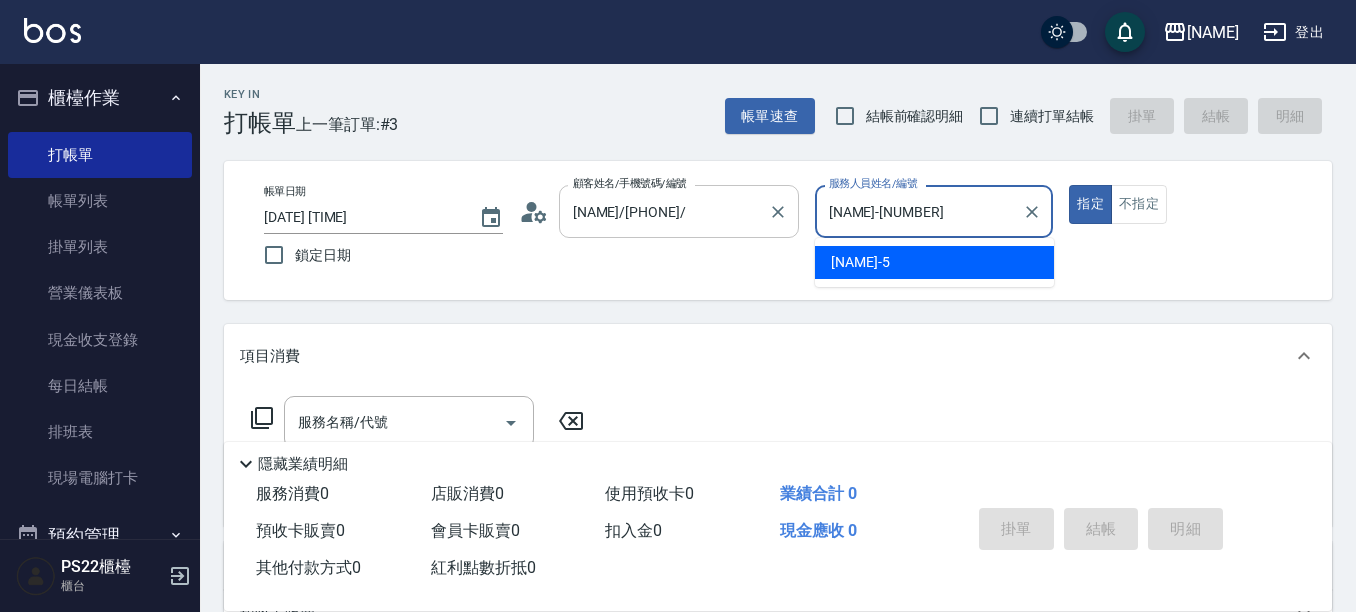 type on "true" 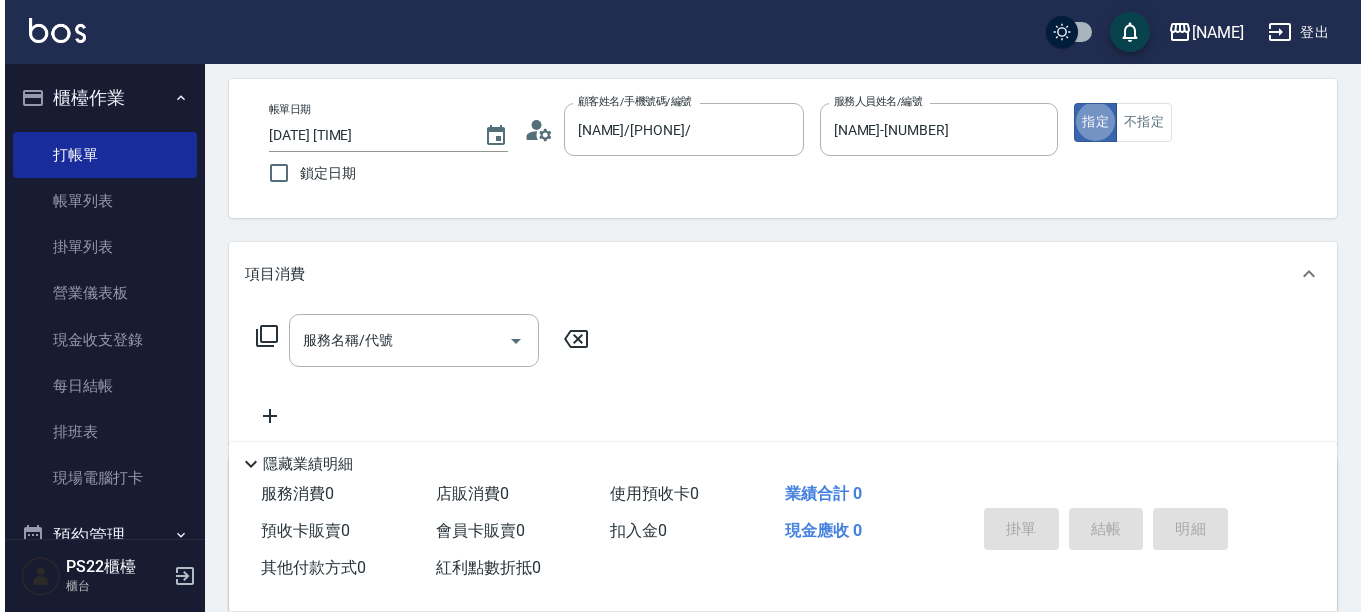 scroll, scrollTop: 200, scrollLeft: 0, axis: vertical 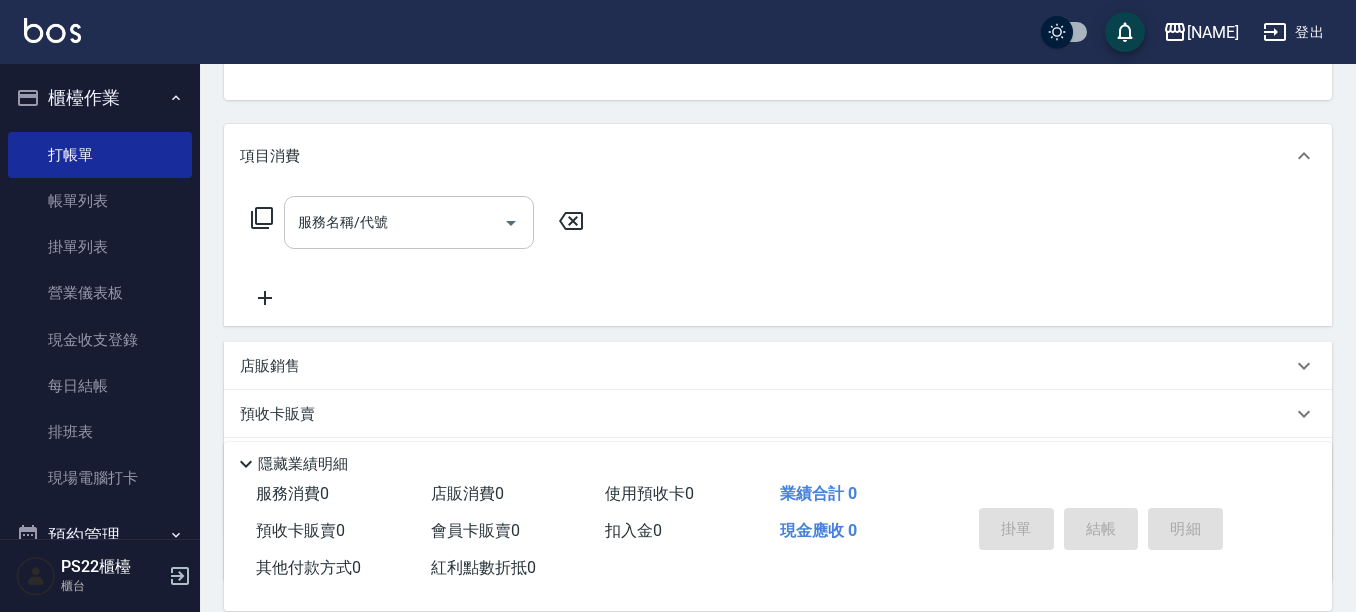 click on "服務名稱/代號" at bounding box center [394, 222] 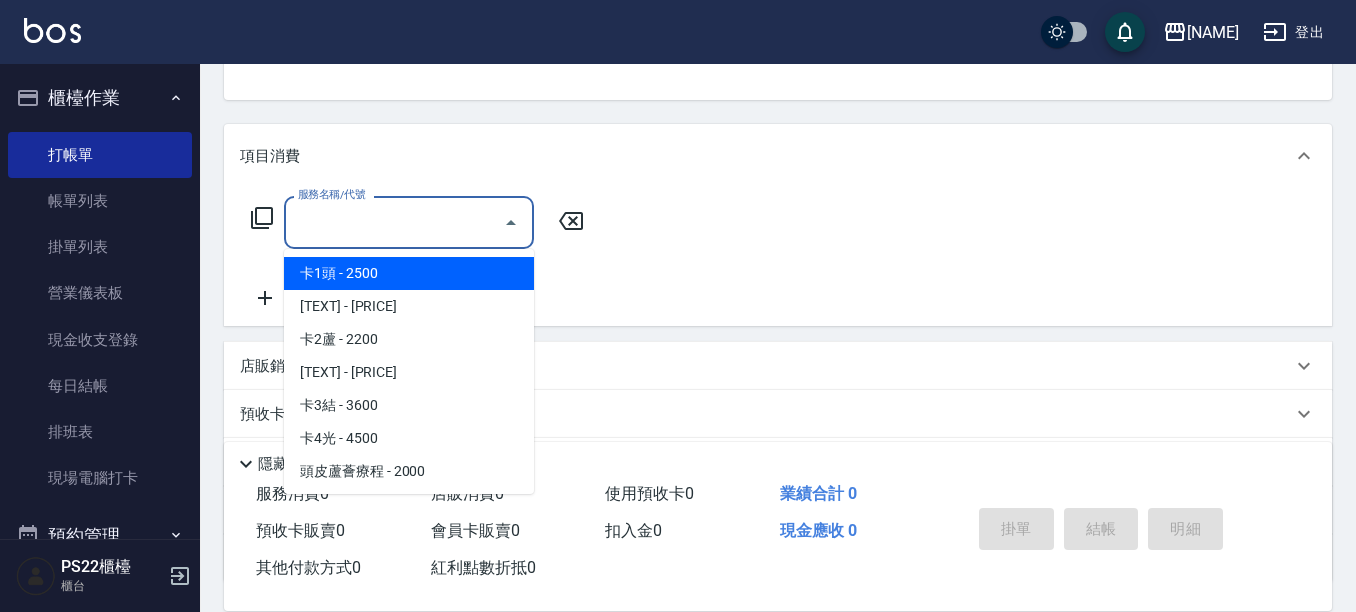 click 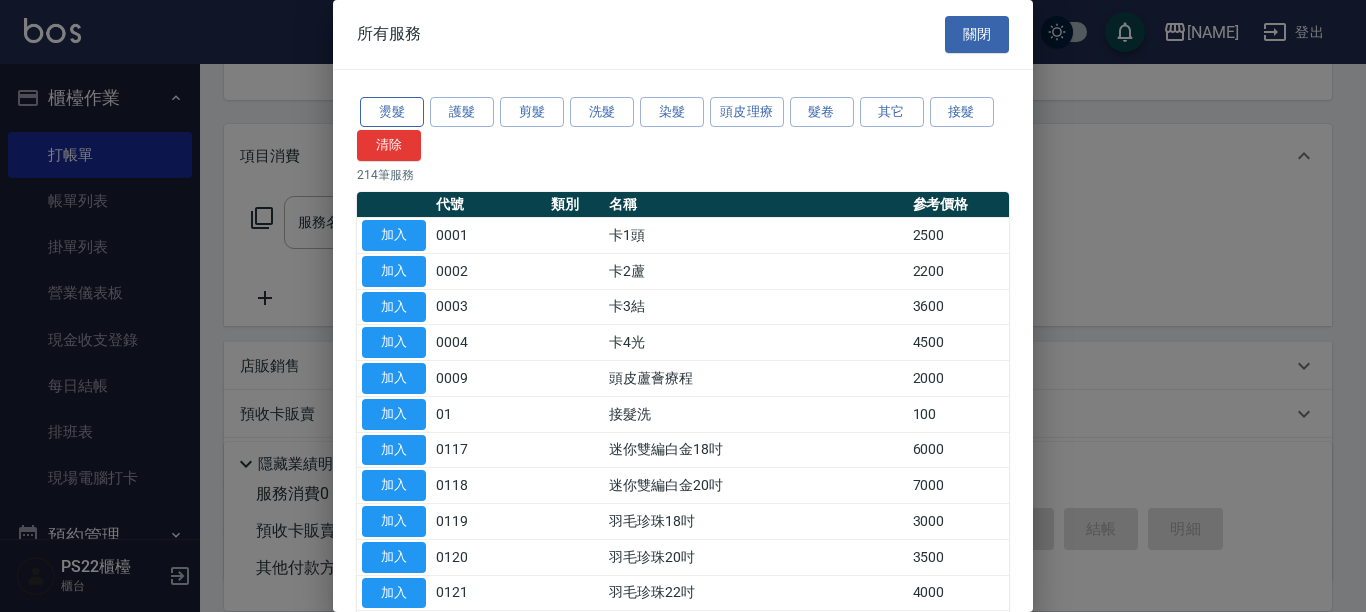 click on "燙髮" at bounding box center (392, 112) 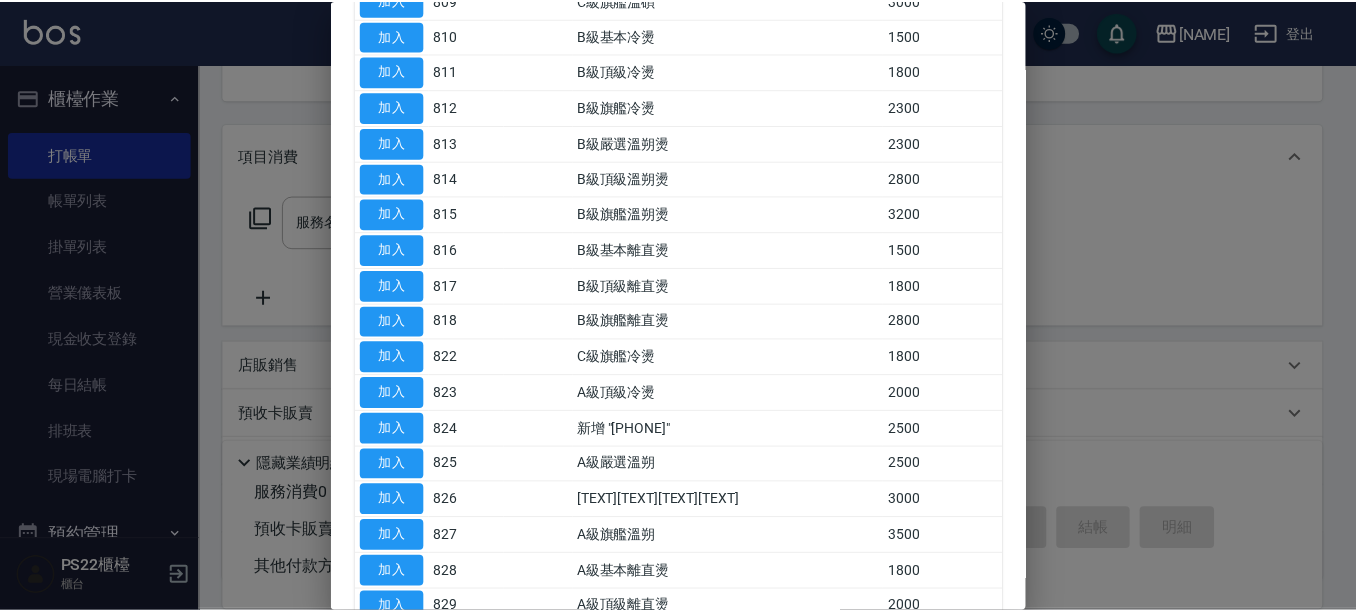 scroll, scrollTop: 800, scrollLeft: 0, axis: vertical 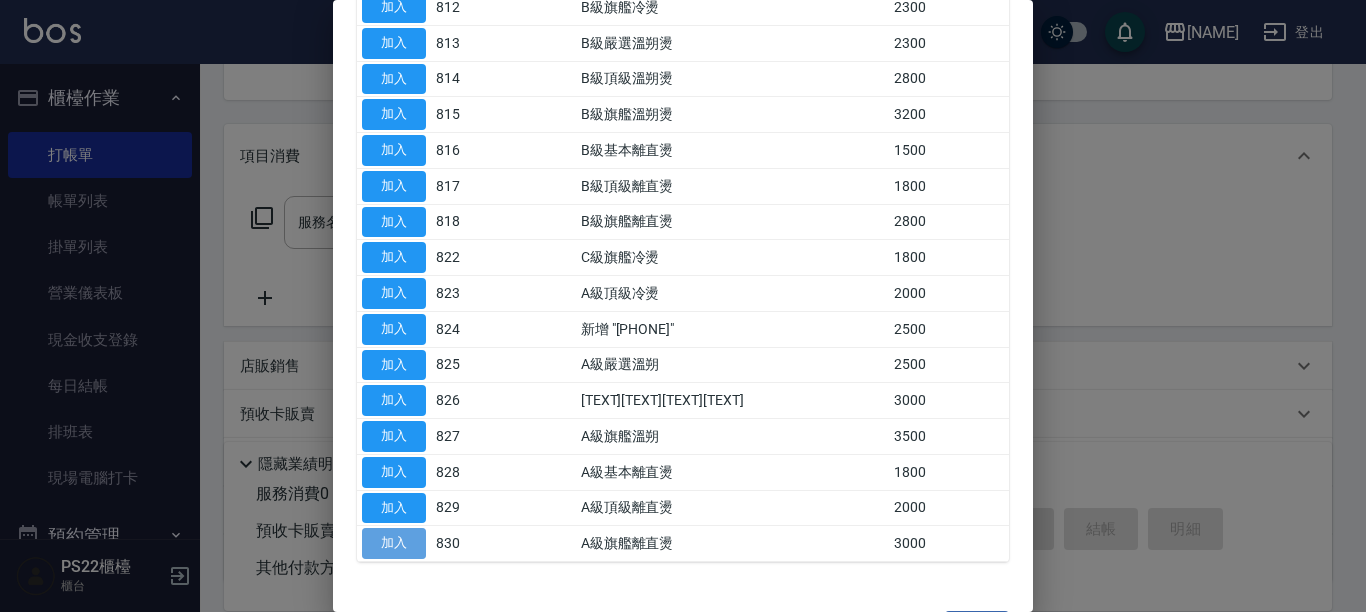 click on "加入" at bounding box center [394, 543] 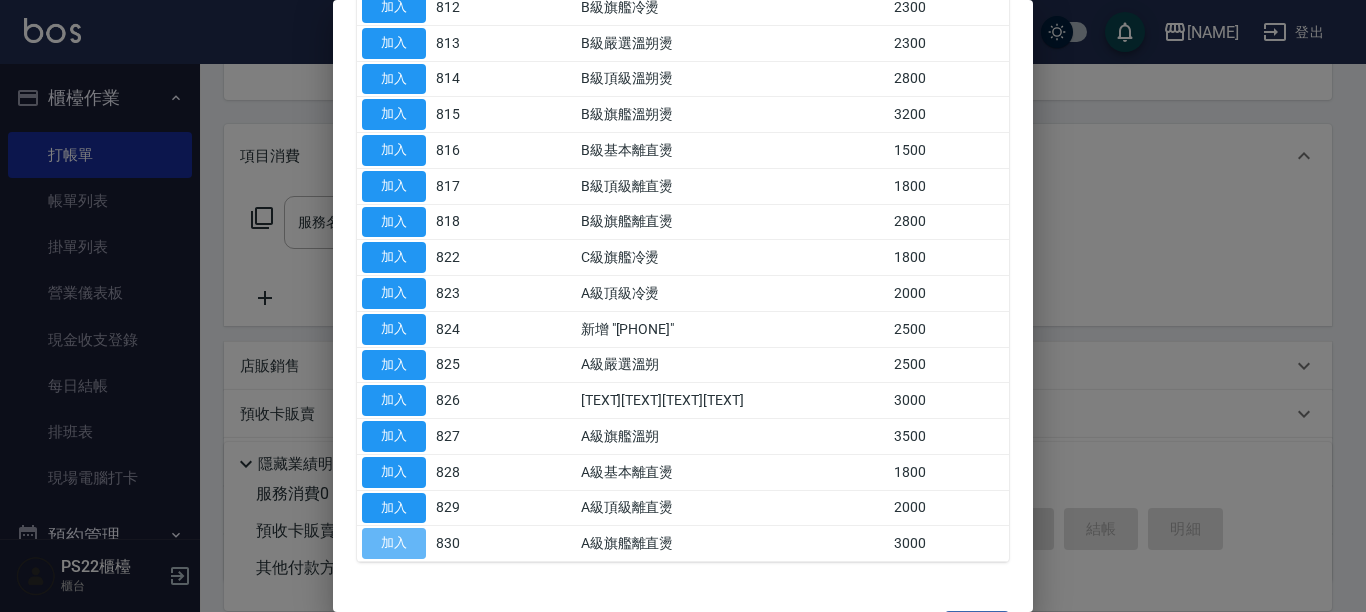 type on "[TEXT][TEXT]([PRICE])" 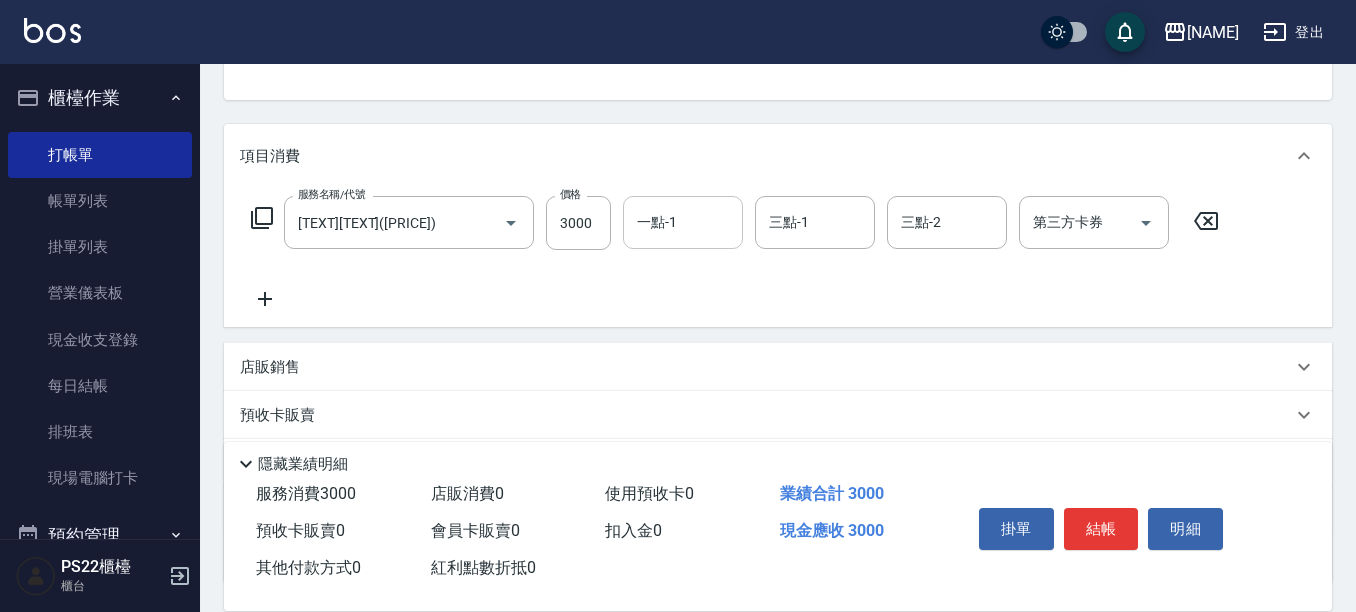 click on "[NUMBER]-[NUMBER]" at bounding box center [683, 222] 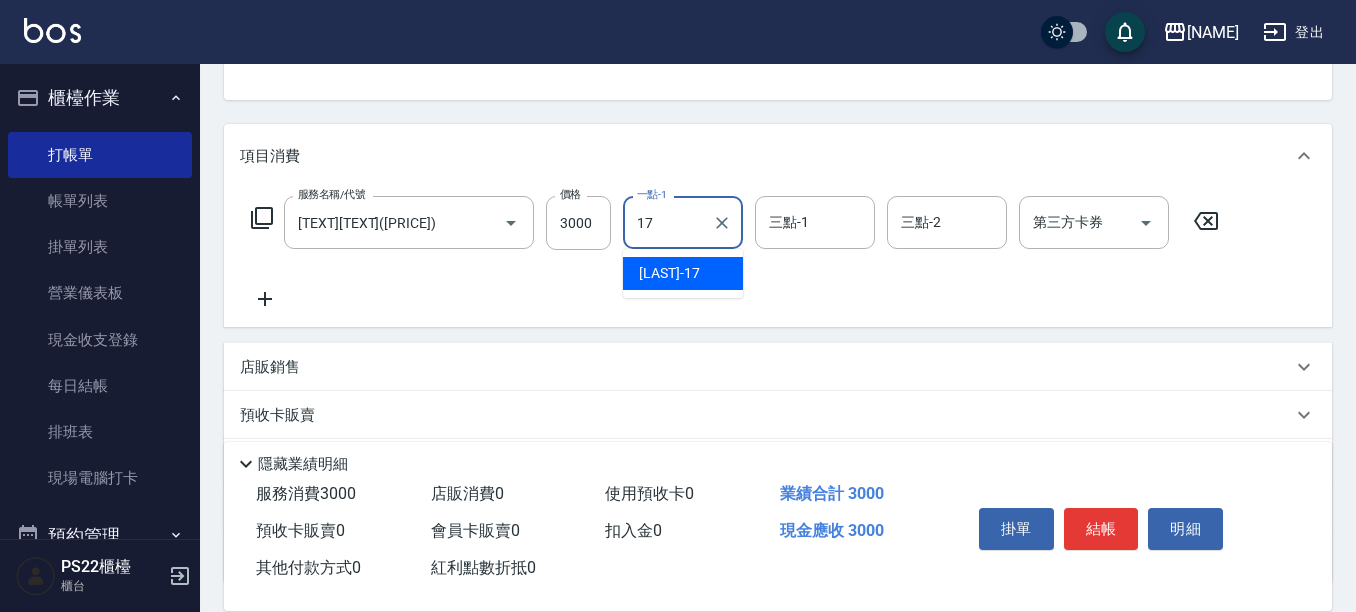 type on "[NAME]-[NUMBER]" 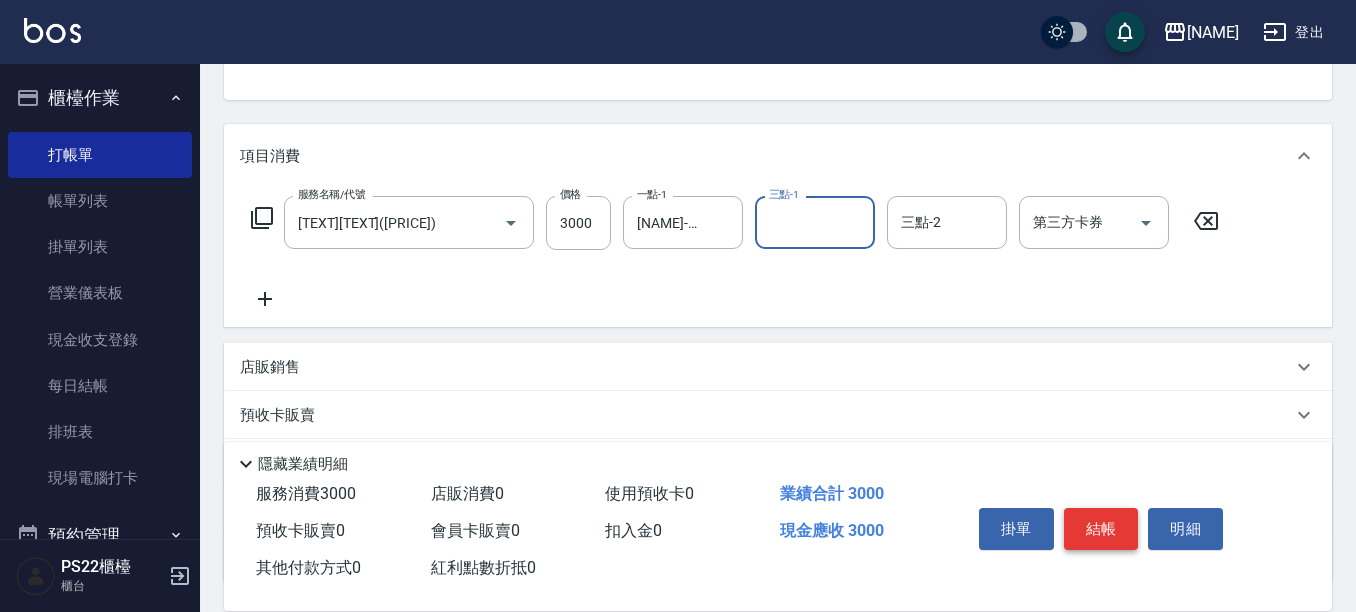 click on "結帳" at bounding box center (1101, 529) 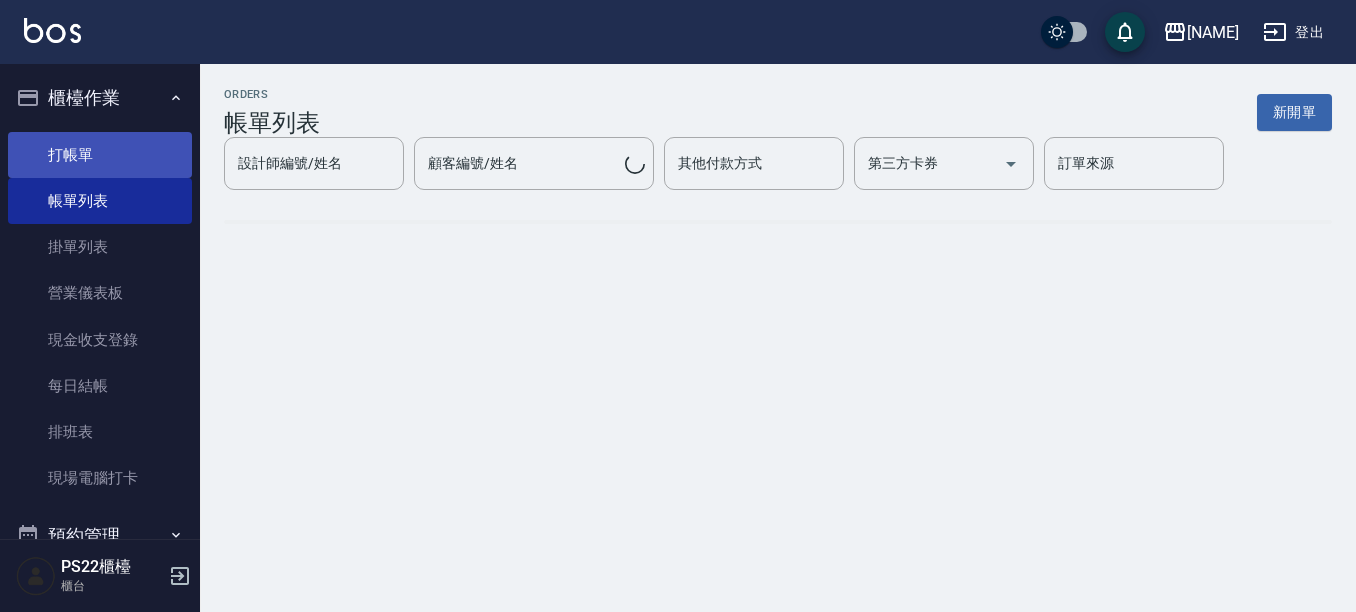 scroll, scrollTop: 0, scrollLeft: 0, axis: both 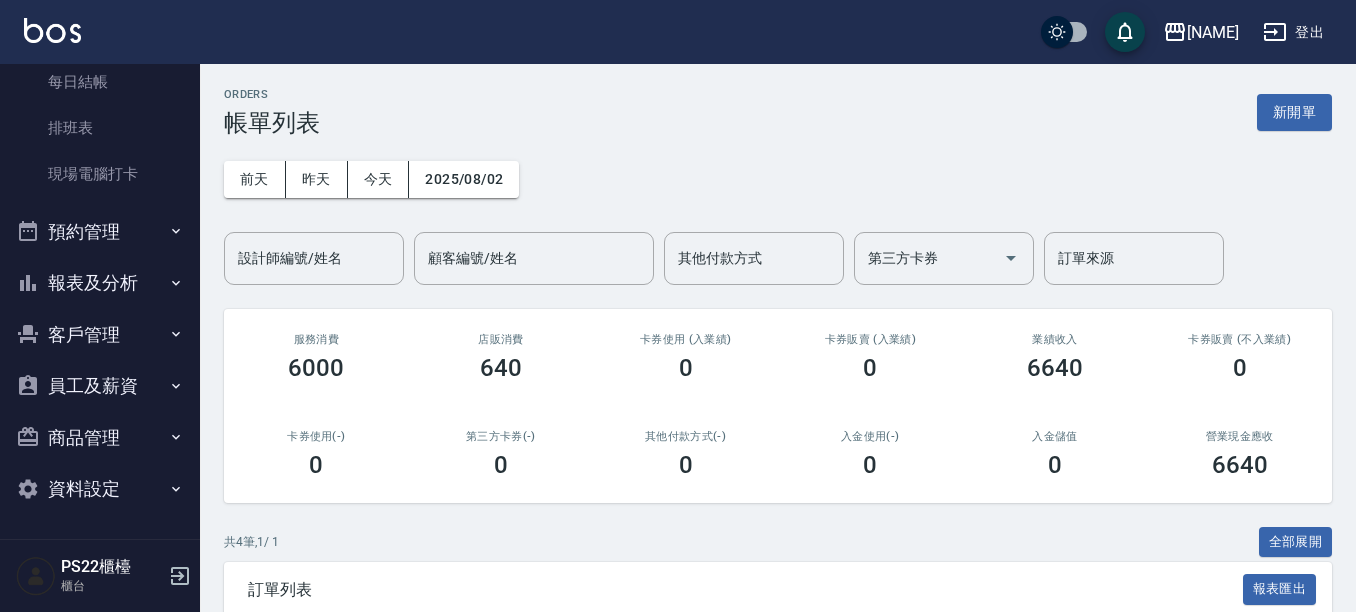 click on "報表及分析" at bounding box center (100, 283) 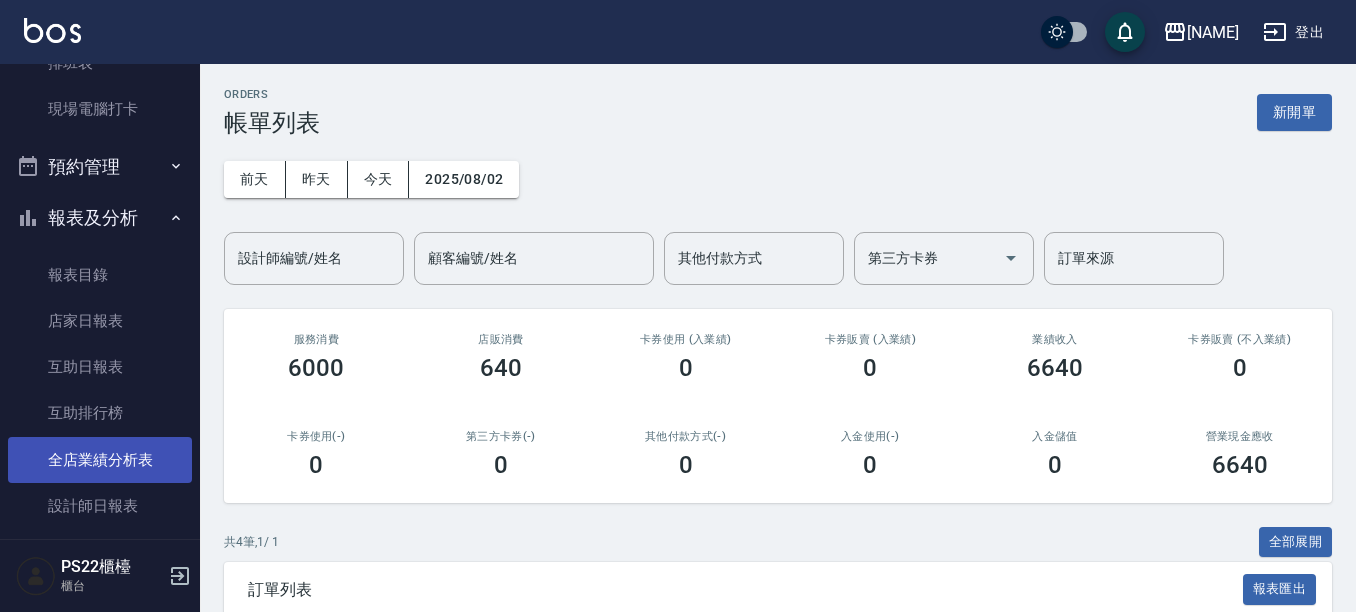 scroll, scrollTop: 404, scrollLeft: 0, axis: vertical 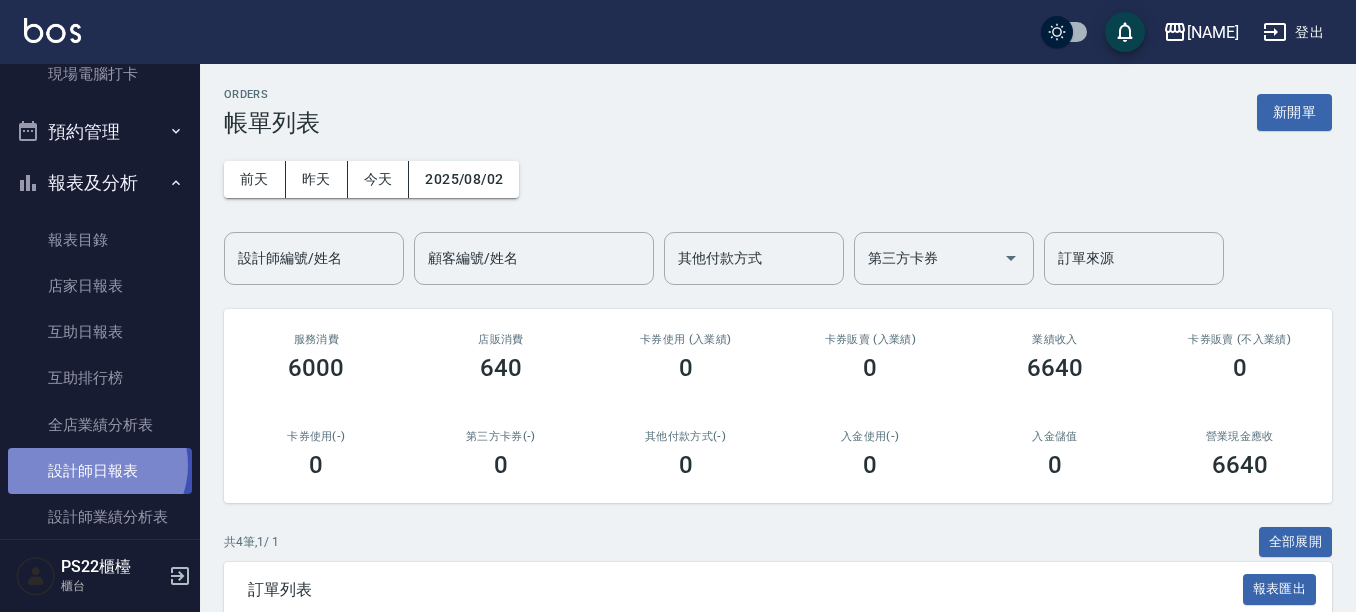 click on "設計師日報表" at bounding box center (100, 471) 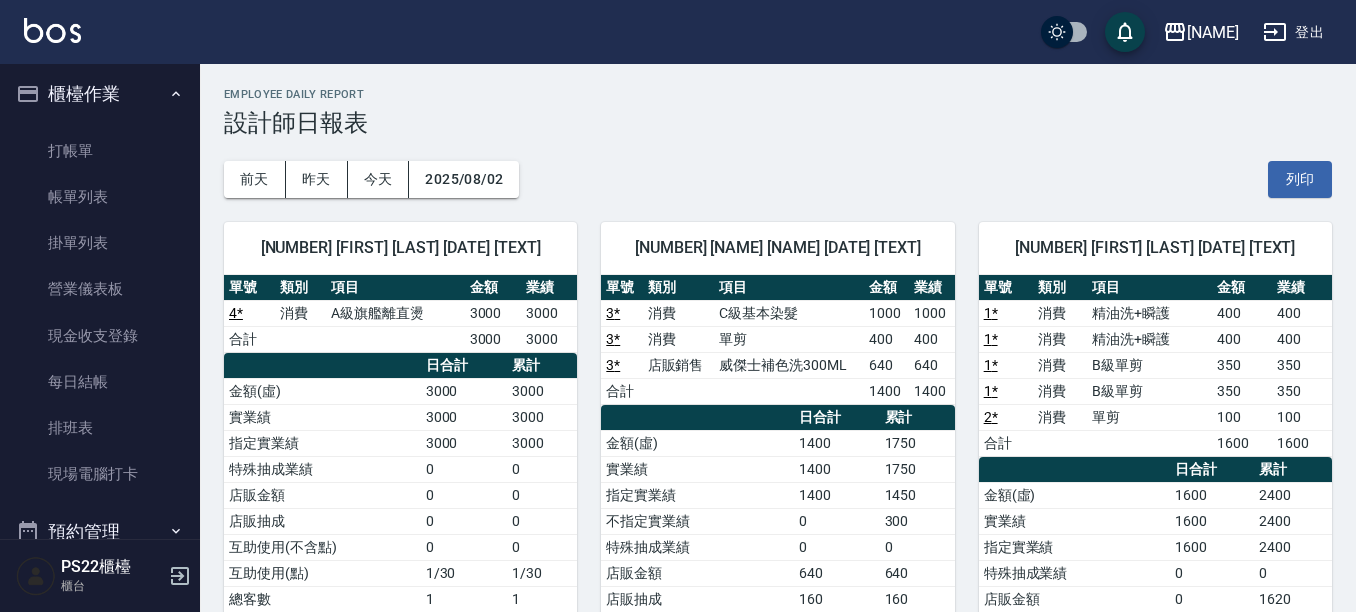 scroll, scrollTop: 0, scrollLeft: 0, axis: both 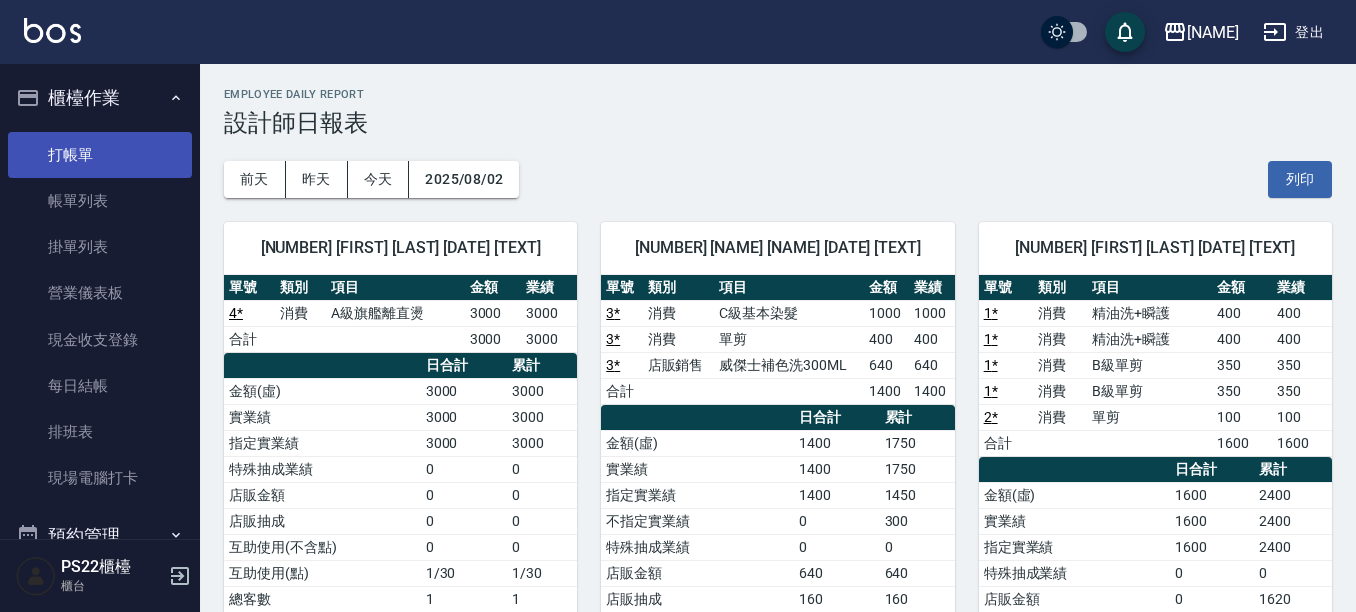 click on "打帳單" at bounding box center (100, 155) 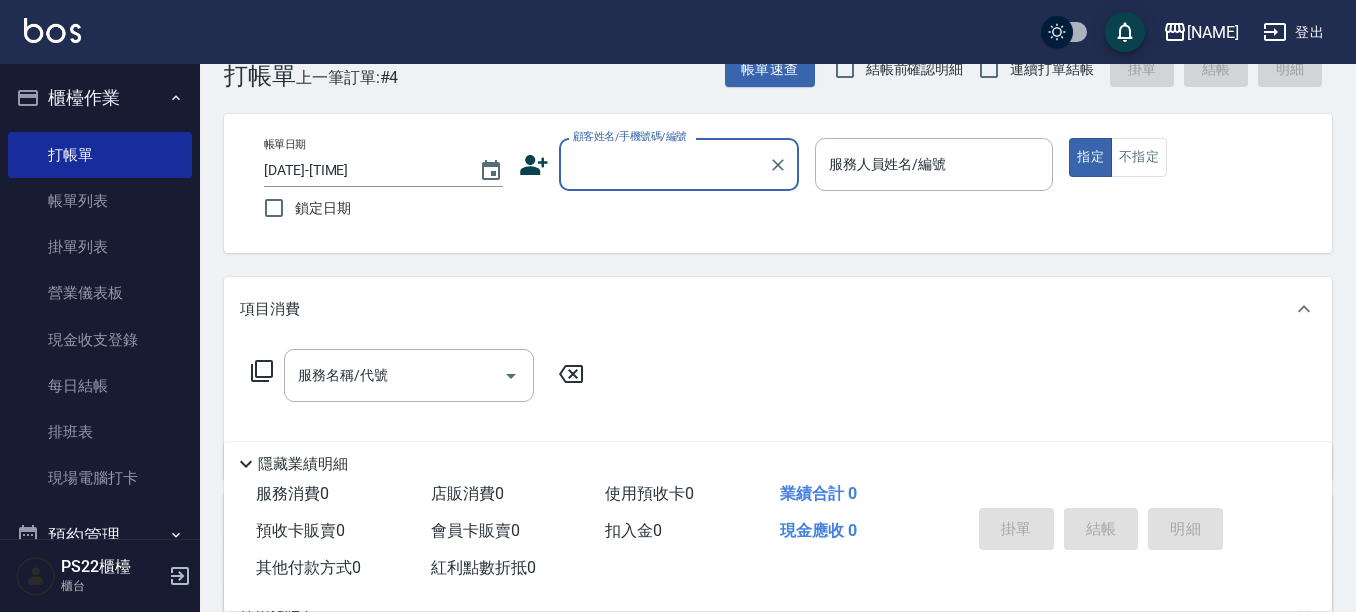 scroll, scrollTop: 362, scrollLeft: 0, axis: vertical 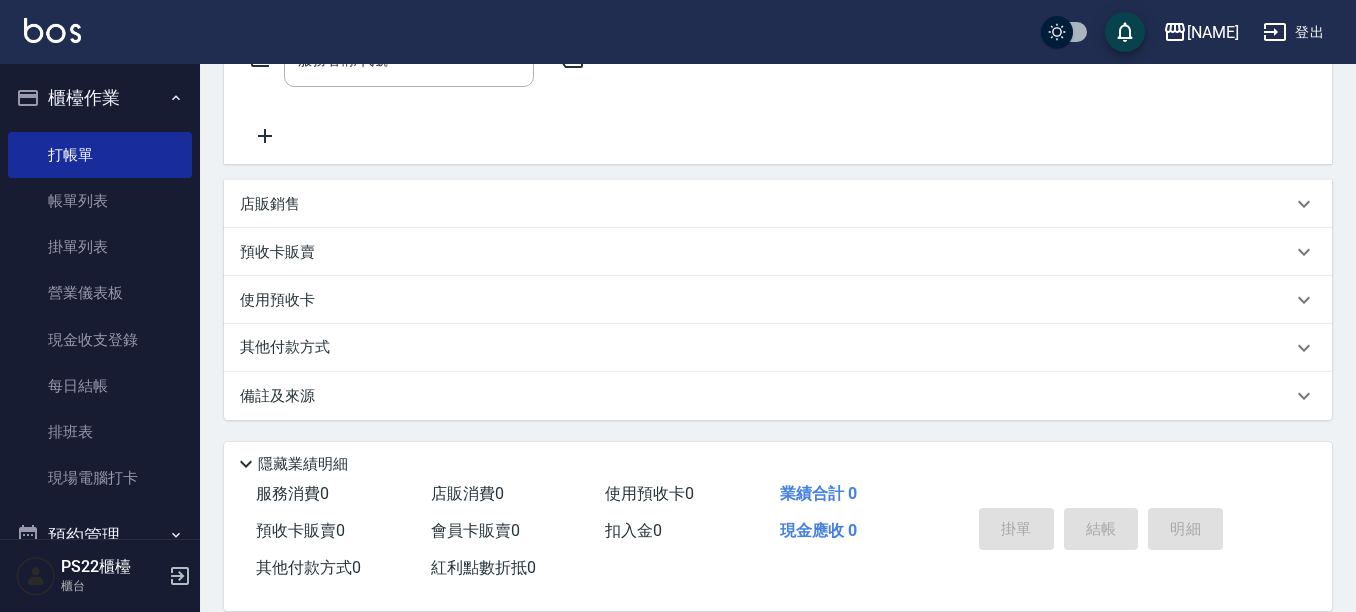 click on "店販銷售" at bounding box center [270, 204] 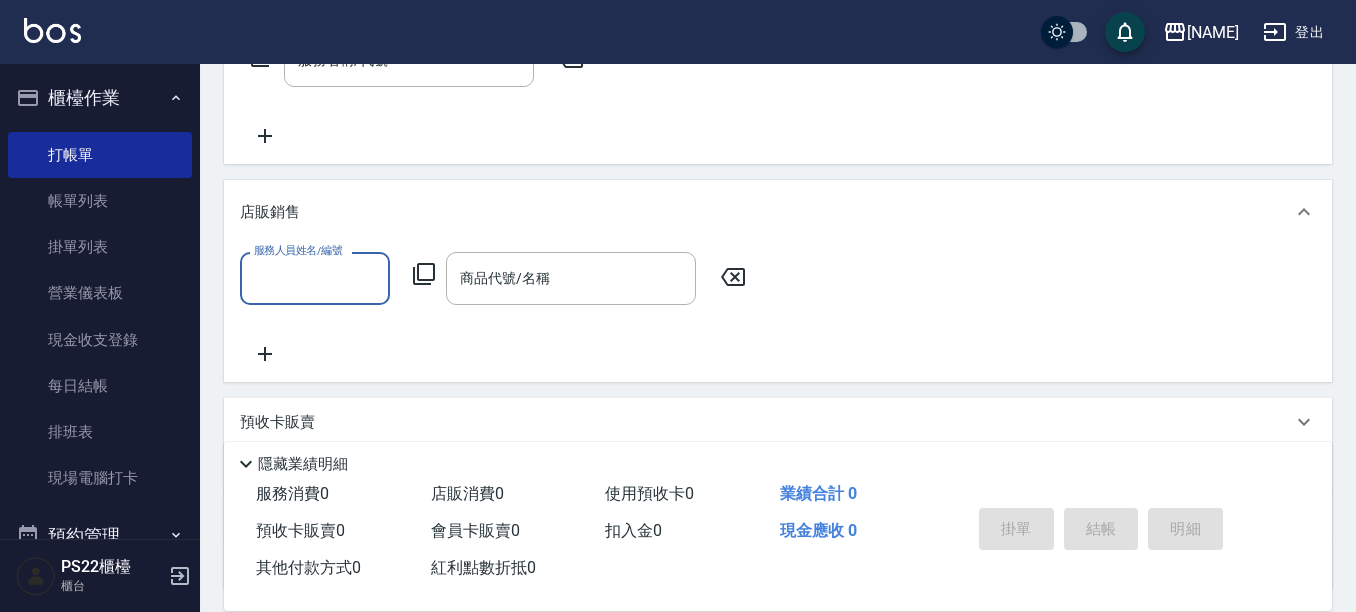scroll, scrollTop: 0, scrollLeft: 0, axis: both 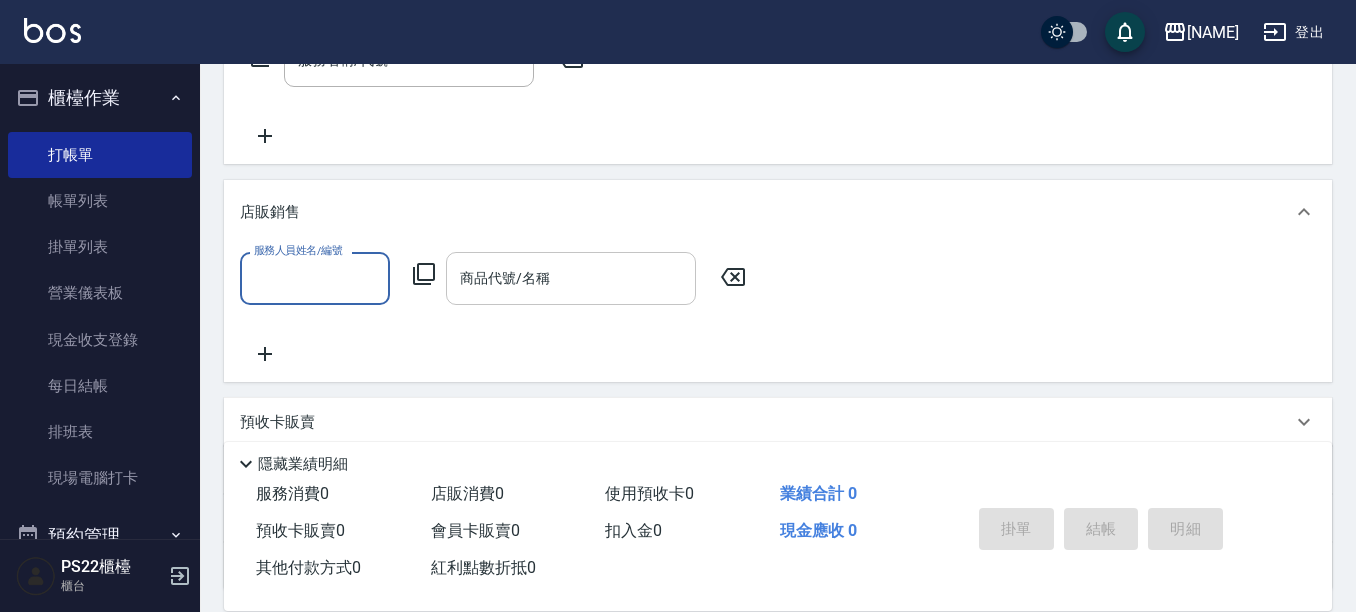 click on "商品代號/名稱" at bounding box center (571, 278) 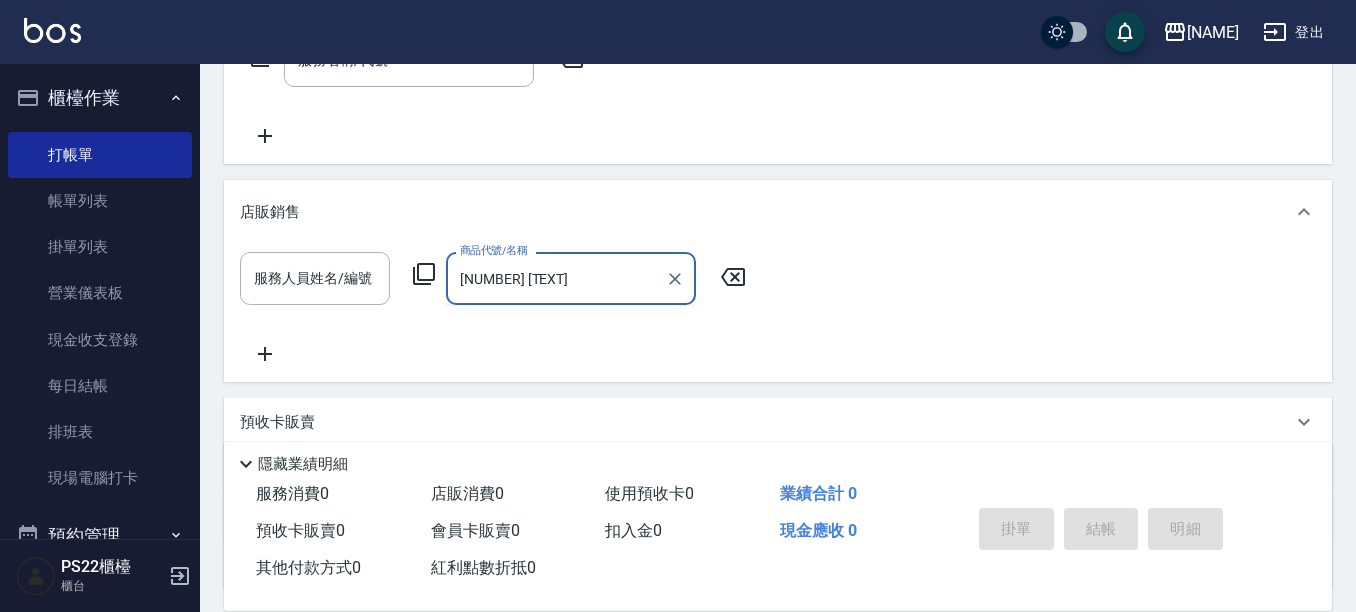type on "[NUMBER]" 